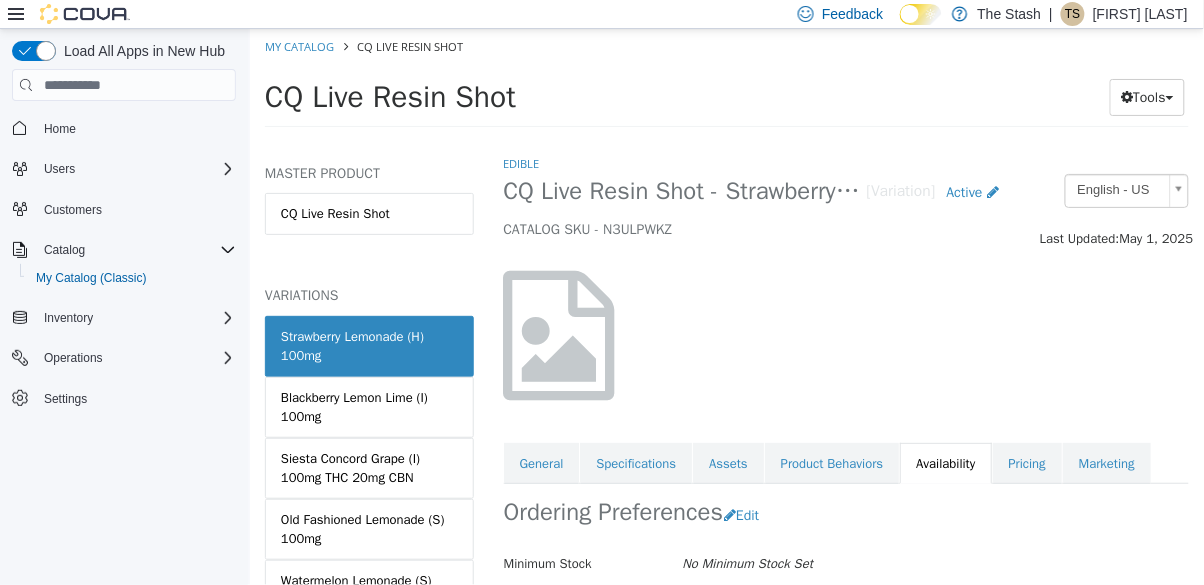 scroll, scrollTop: 0, scrollLeft: 0, axis: both 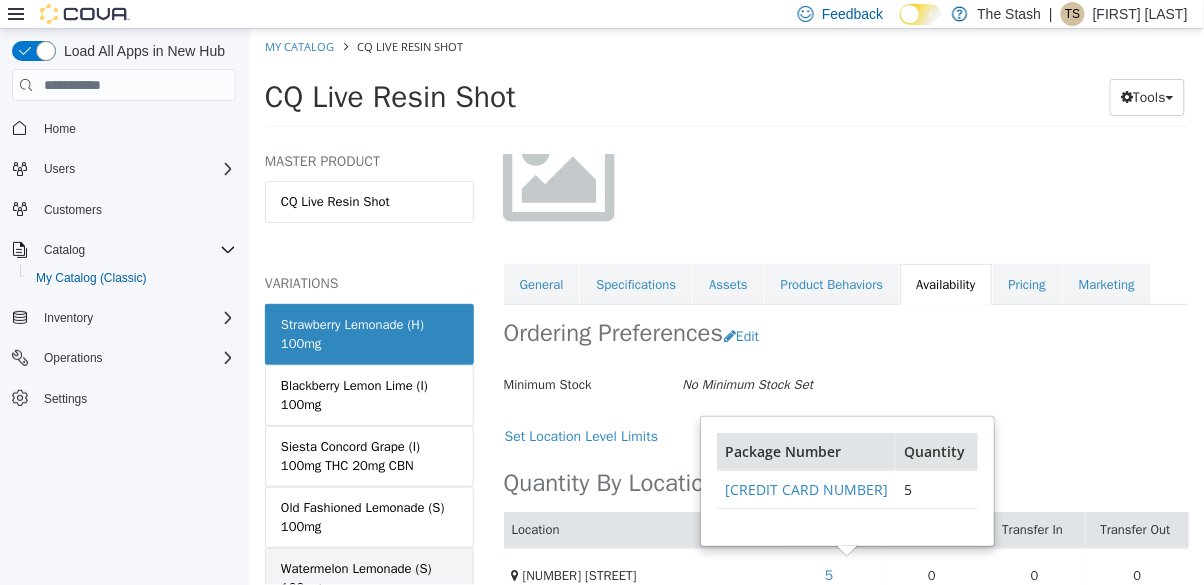 click on "Watermelon Lemonade (S) 100mg" at bounding box center (368, 578) 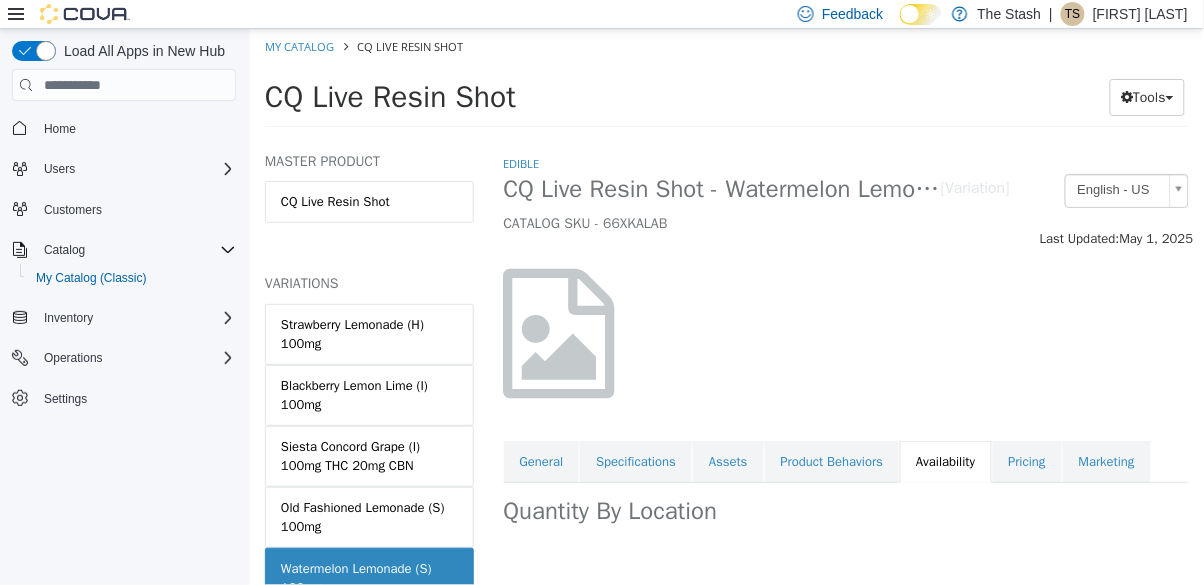 scroll, scrollTop: 0, scrollLeft: 0, axis: both 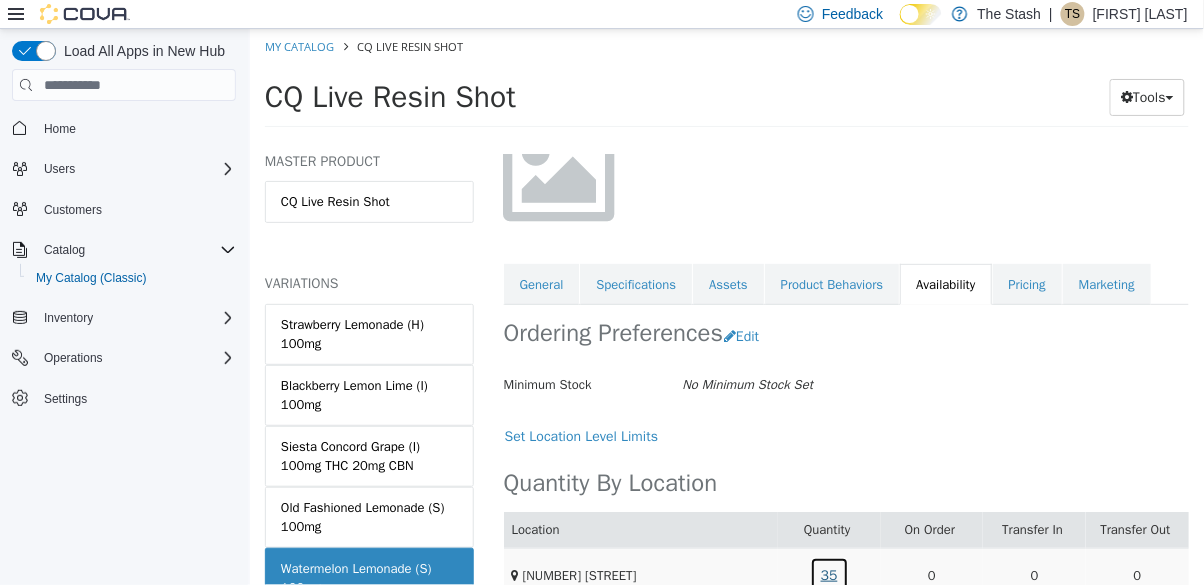 click on "35" at bounding box center [828, 575] 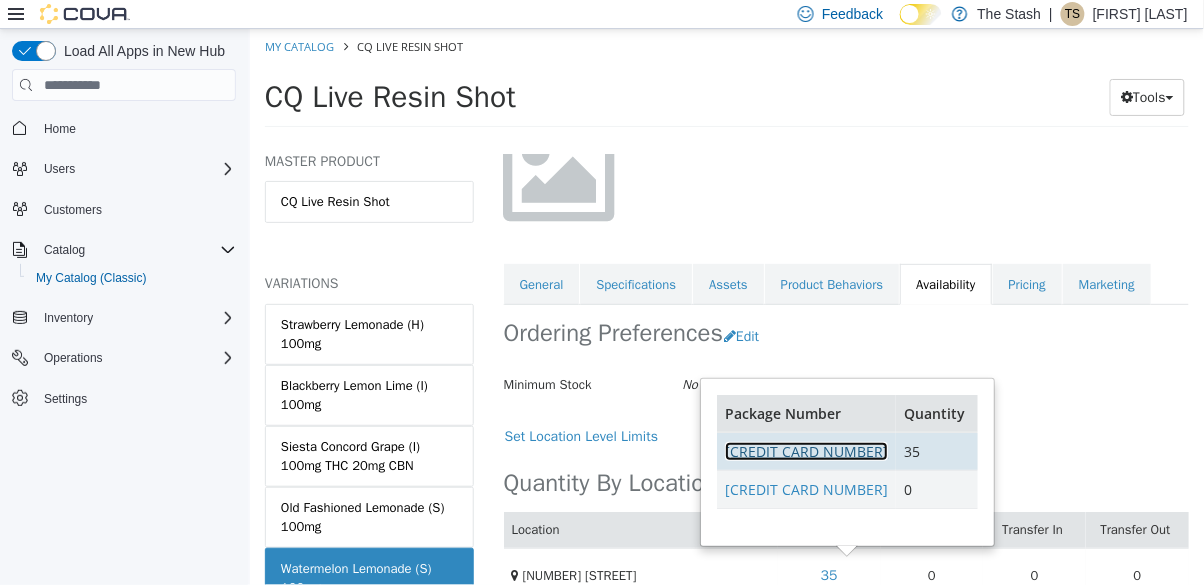 click on "3710357252008777" at bounding box center (805, 451) 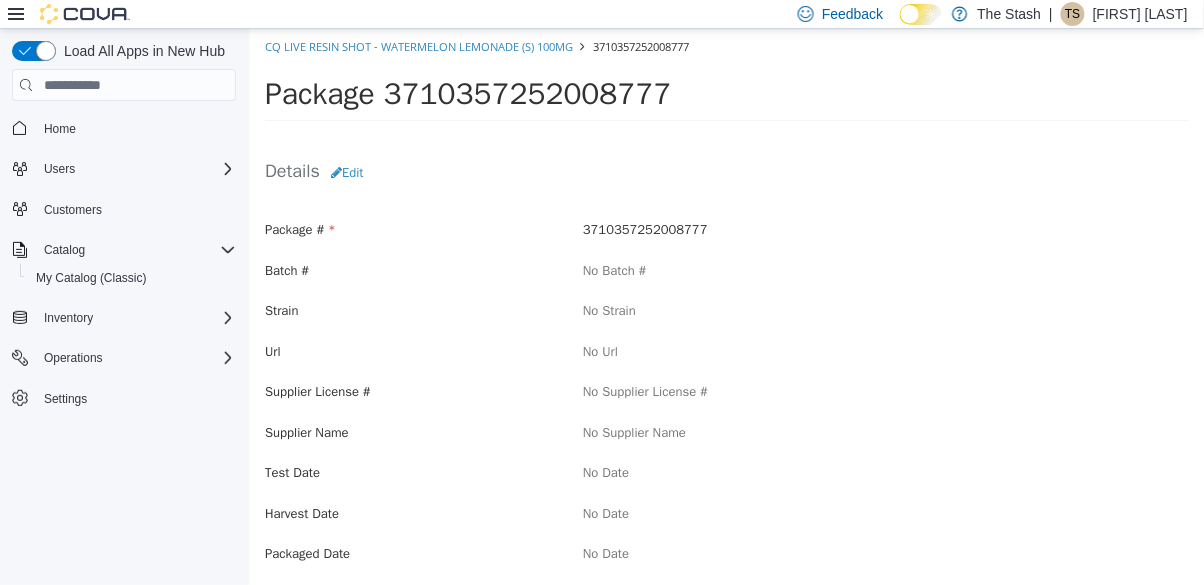 scroll, scrollTop: 1, scrollLeft: 0, axis: vertical 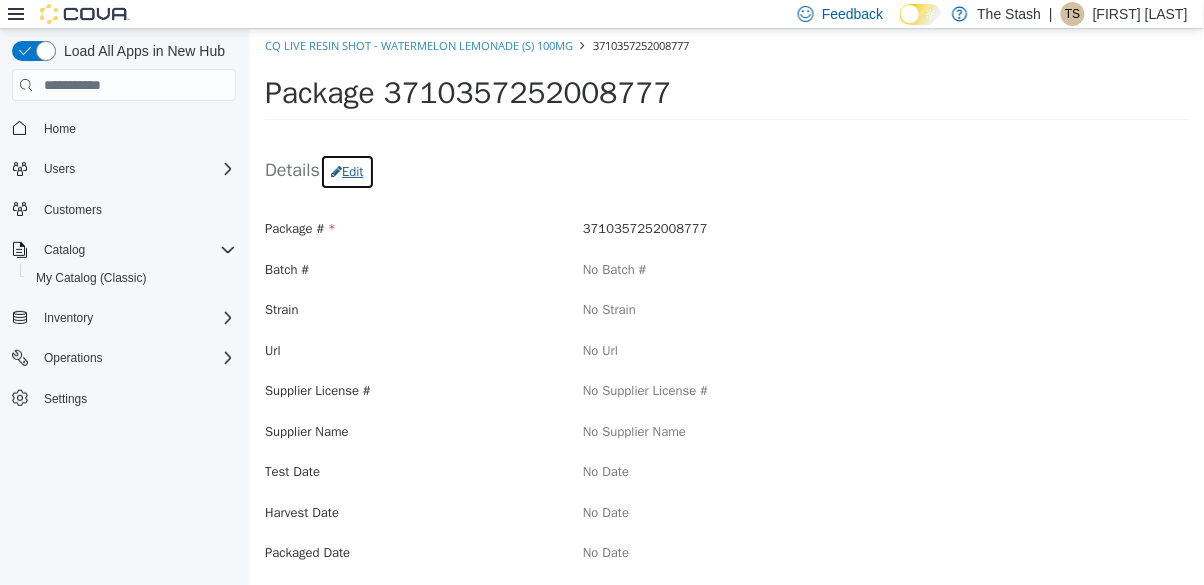 click on "Edit" at bounding box center [346, 172] 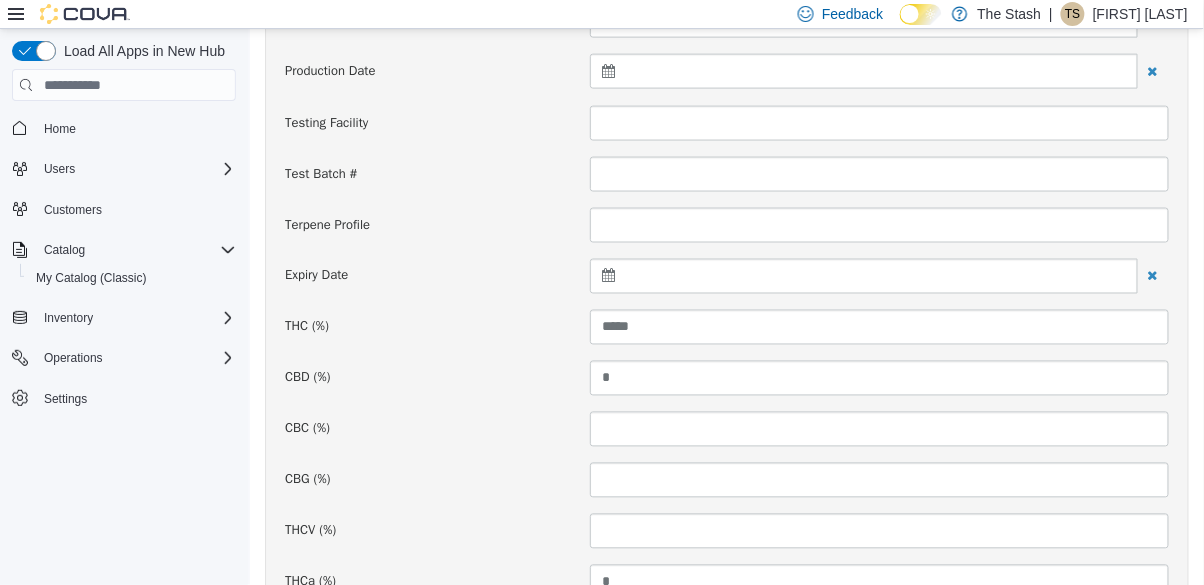 scroll, scrollTop: 641, scrollLeft: 0, axis: vertical 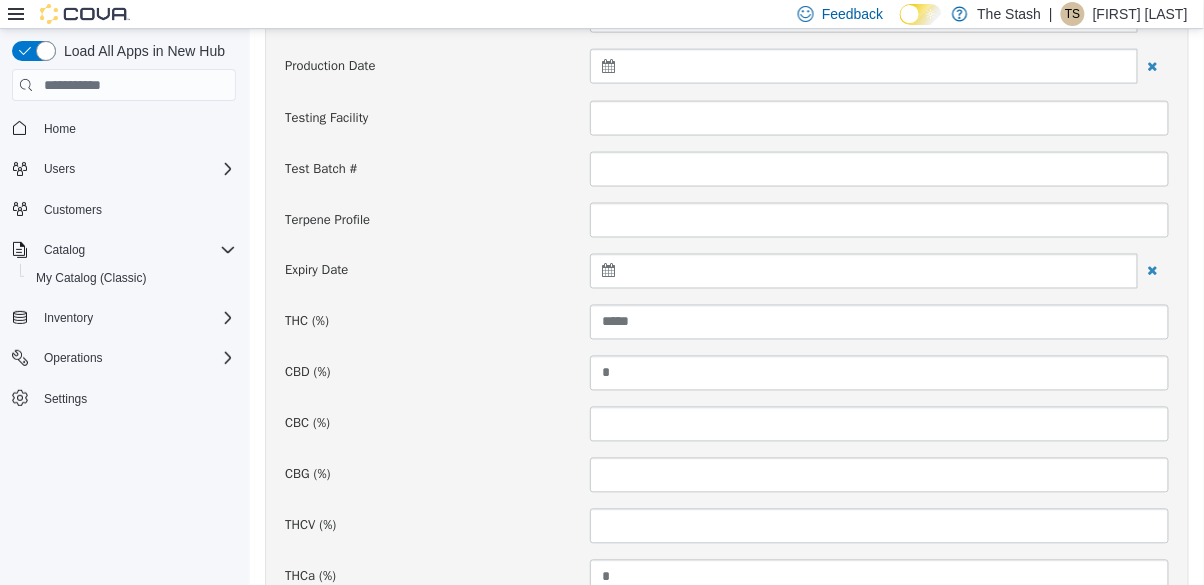 click at bounding box center (863, 271) 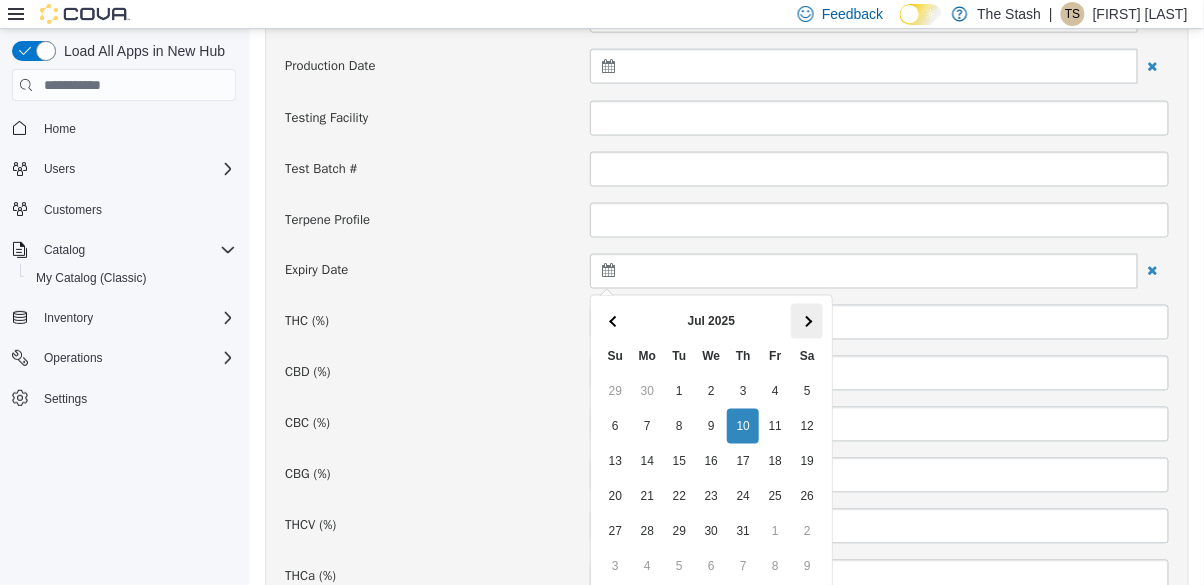 click at bounding box center (806, 321) 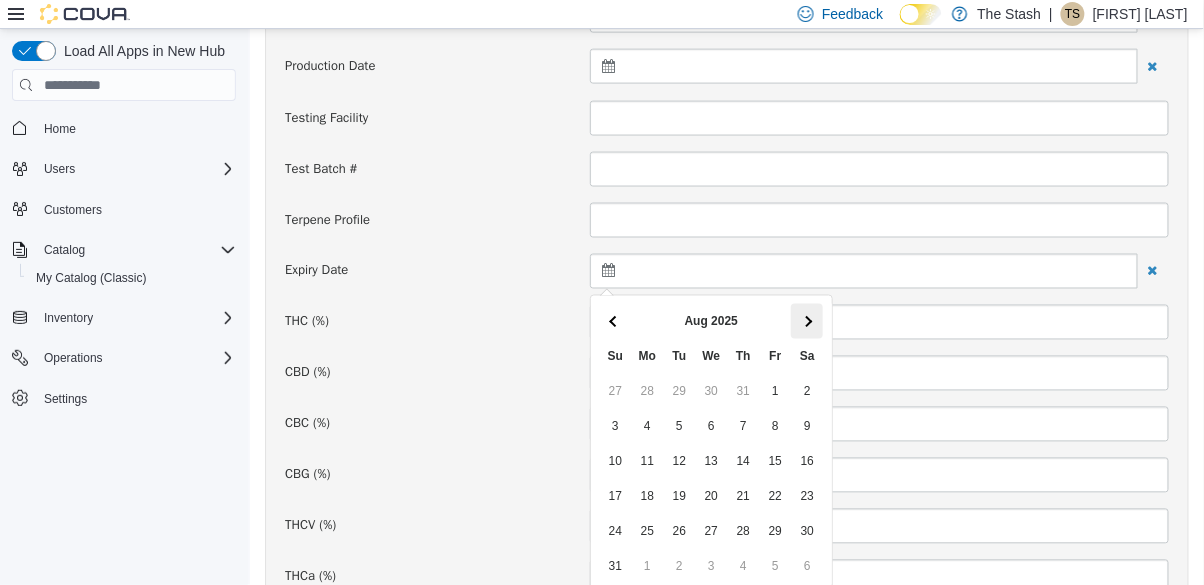 click at bounding box center [806, 321] 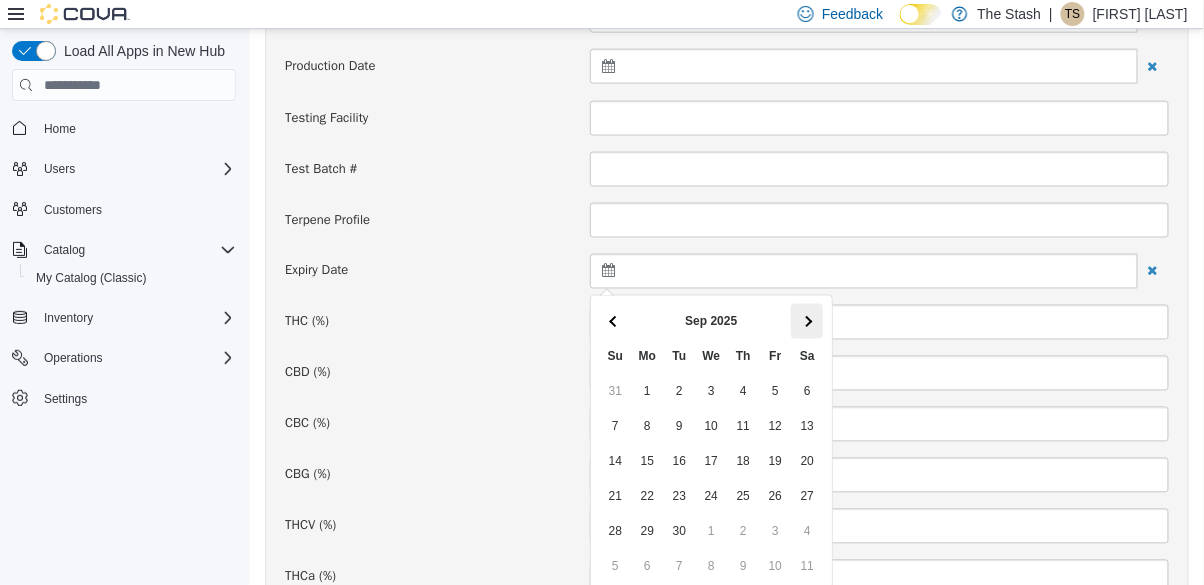 click at bounding box center [806, 321] 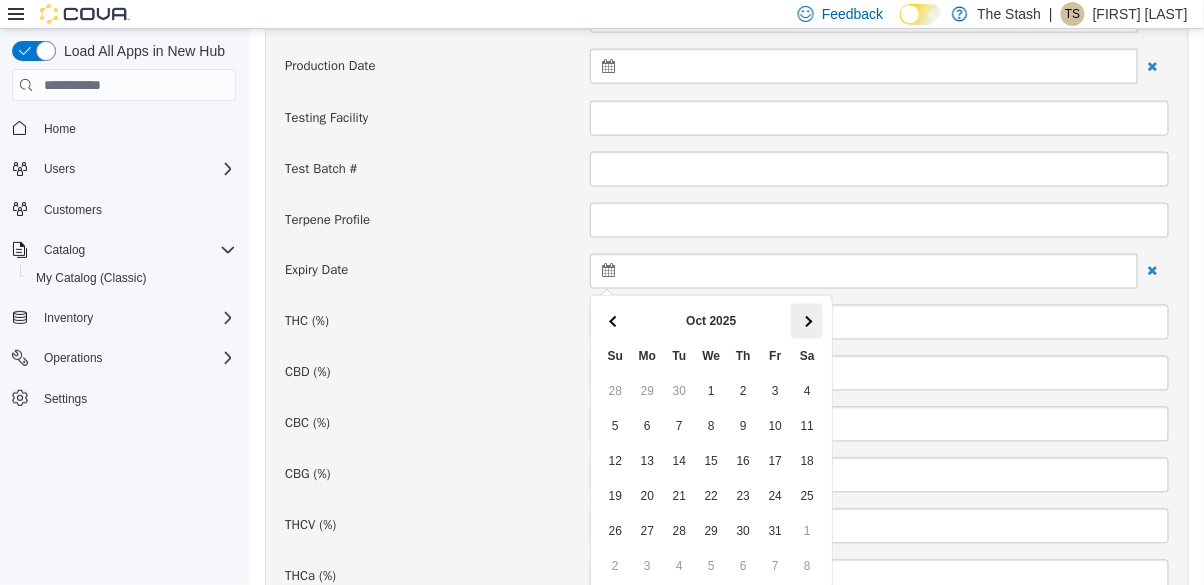 click at bounding box center [806, 321] 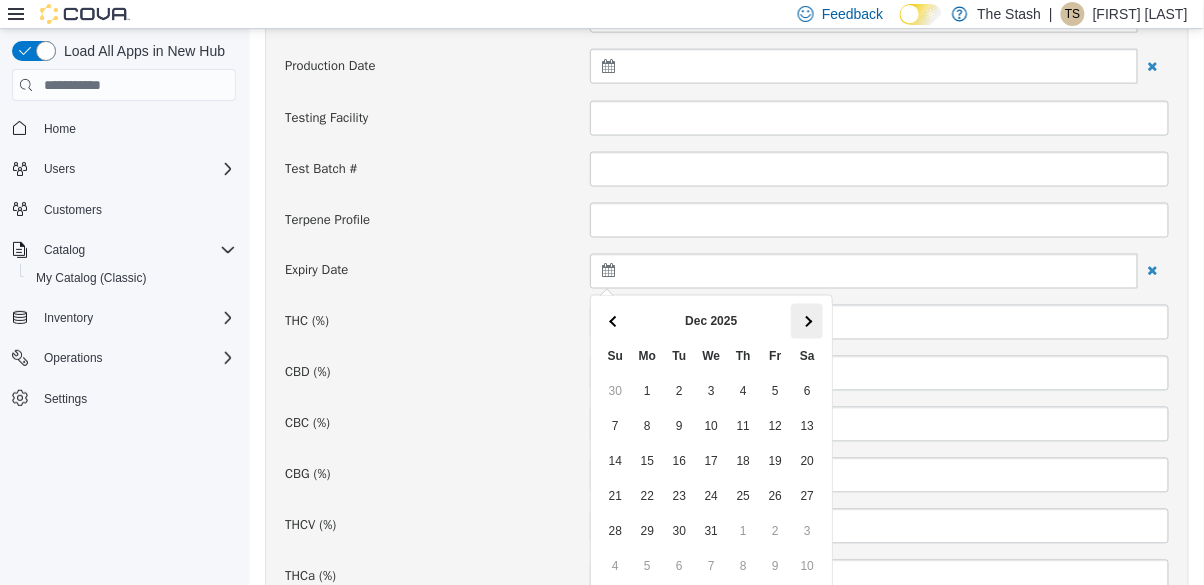 click at bounding box center (806, 321) 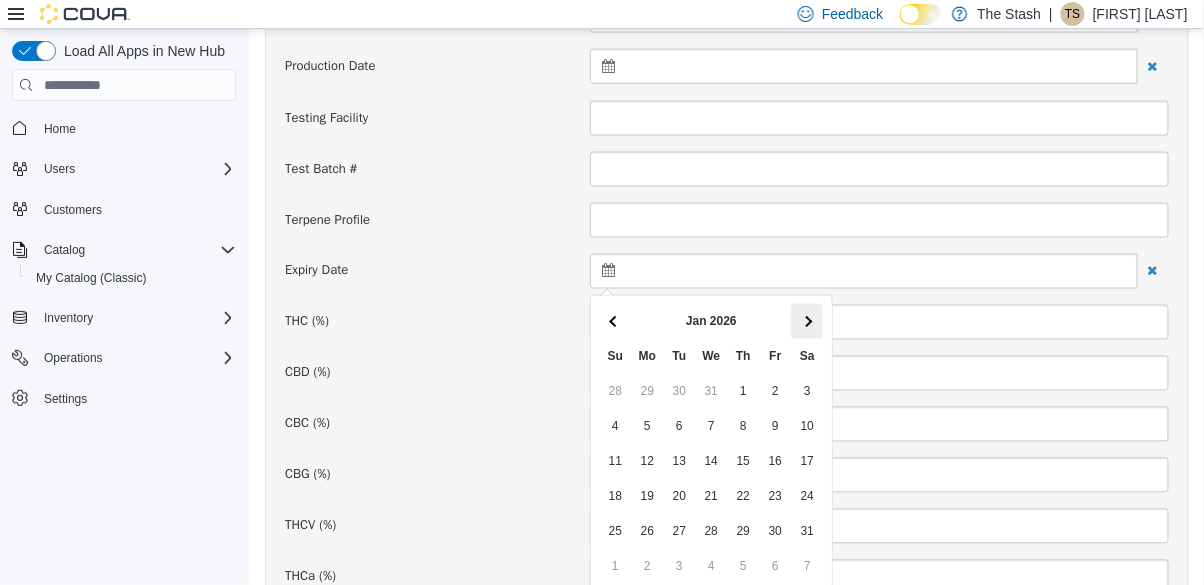 click at bounding box center [806, 321] 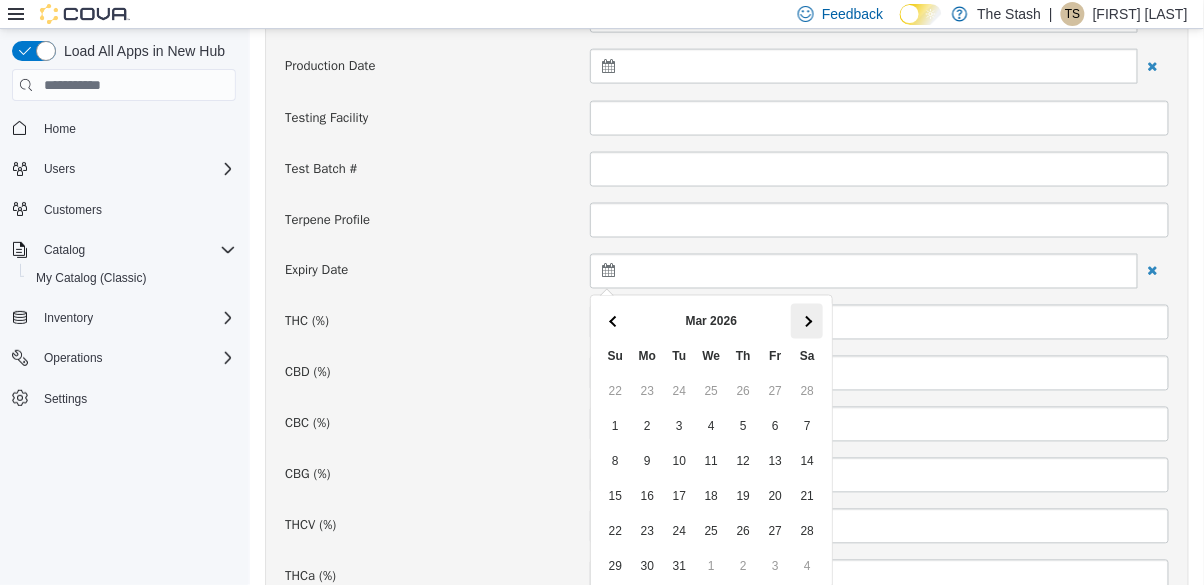 click at bounding box center (806, 321) 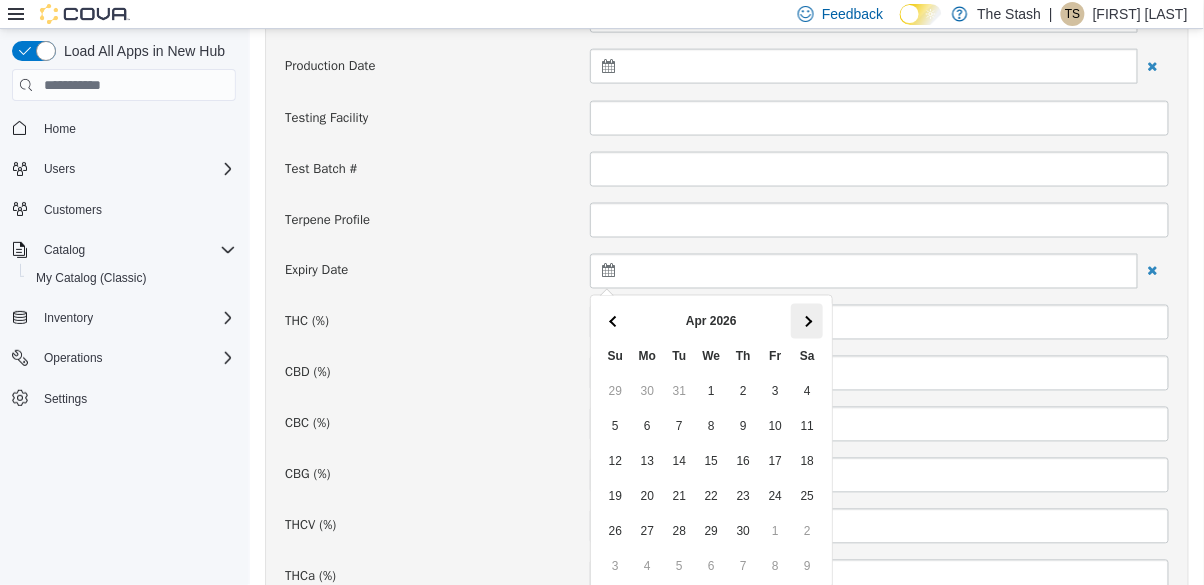 click at bounding box center (806, 321) 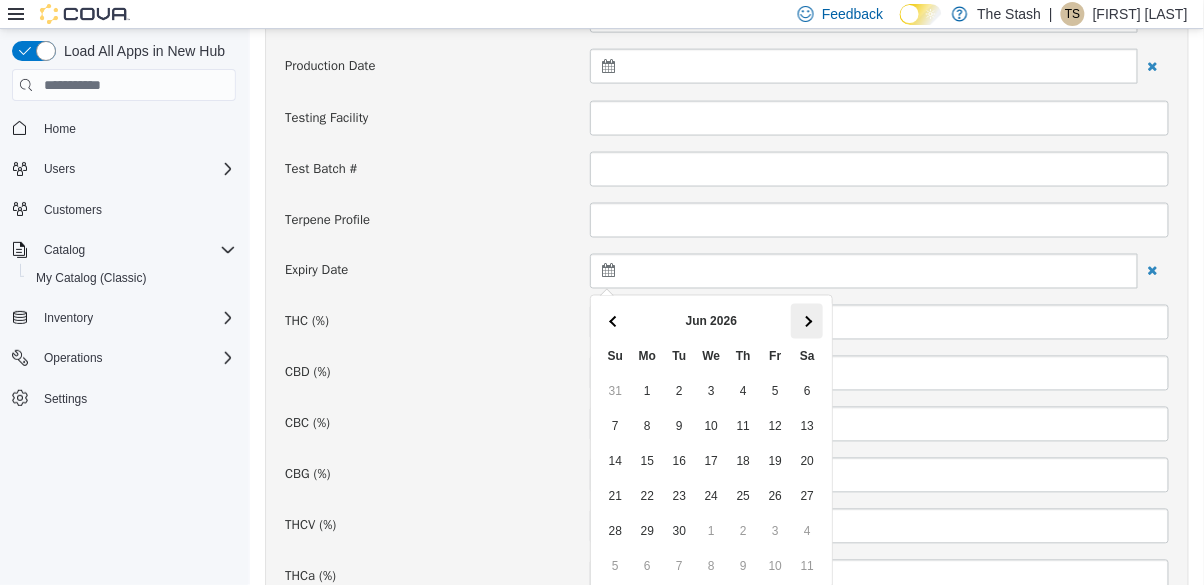 click at bounding box center (806, 321) 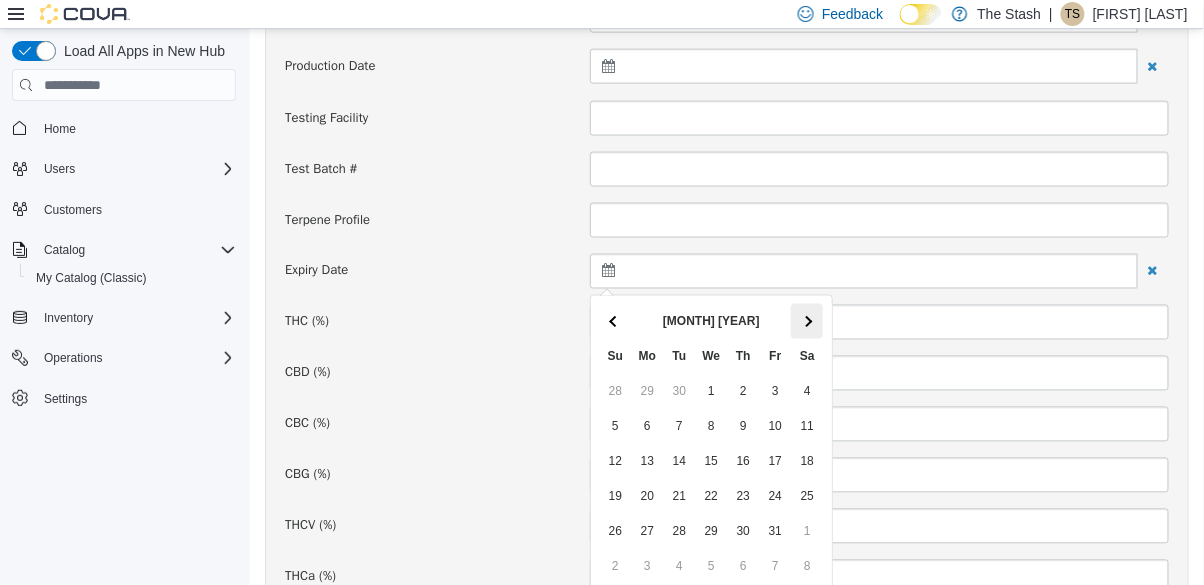 click at bounding box center [806, 321] 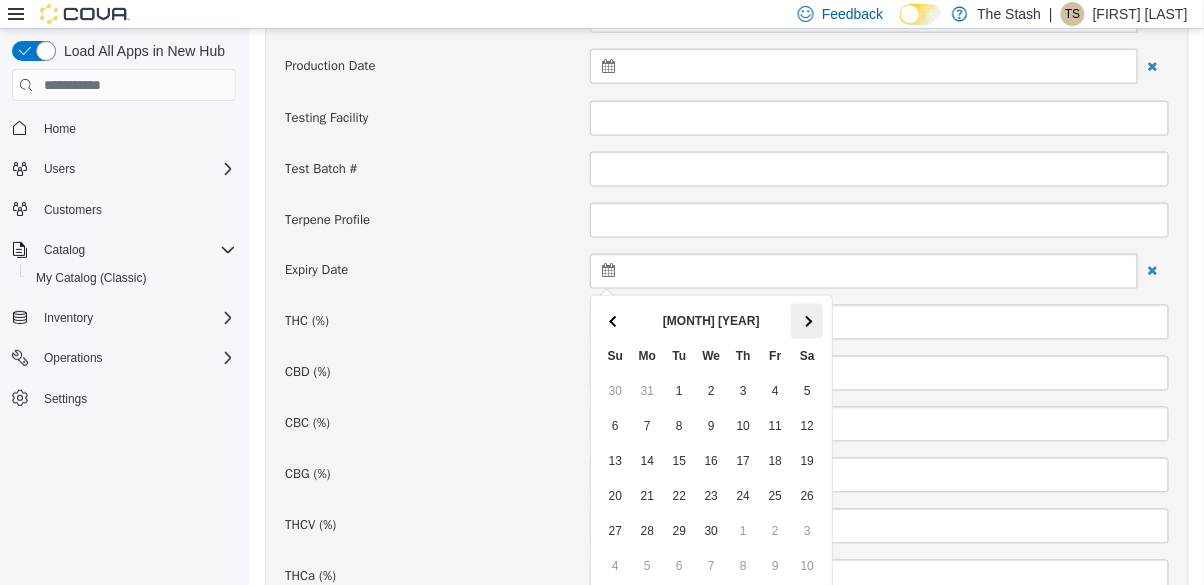 click at bounding box center [806, 321] 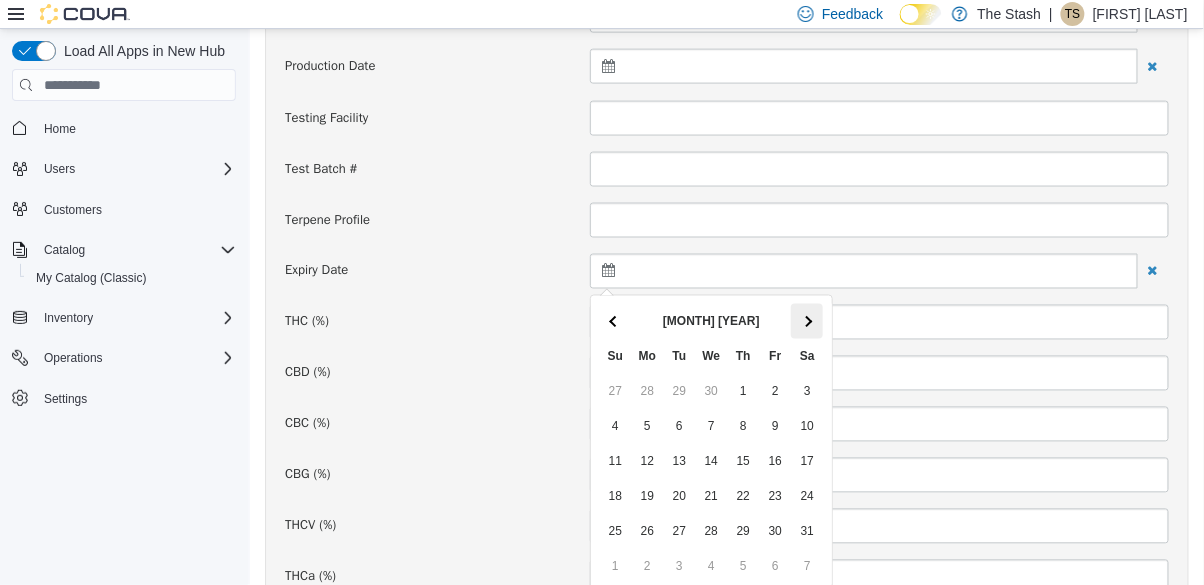 click at bounding box center [806, 321] 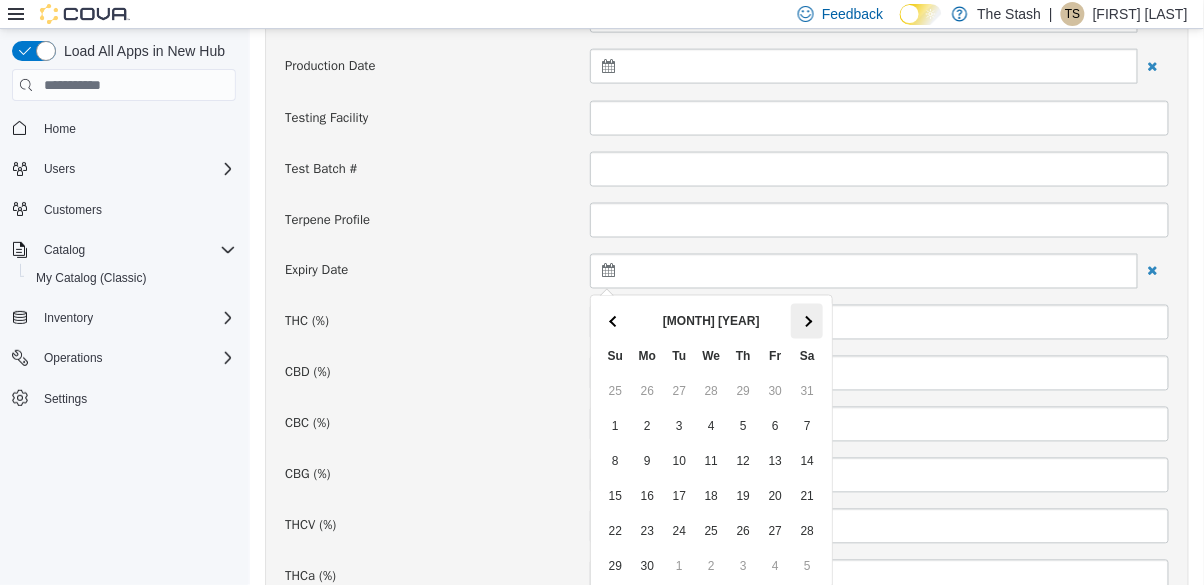 click at bounding box center (806, 321) 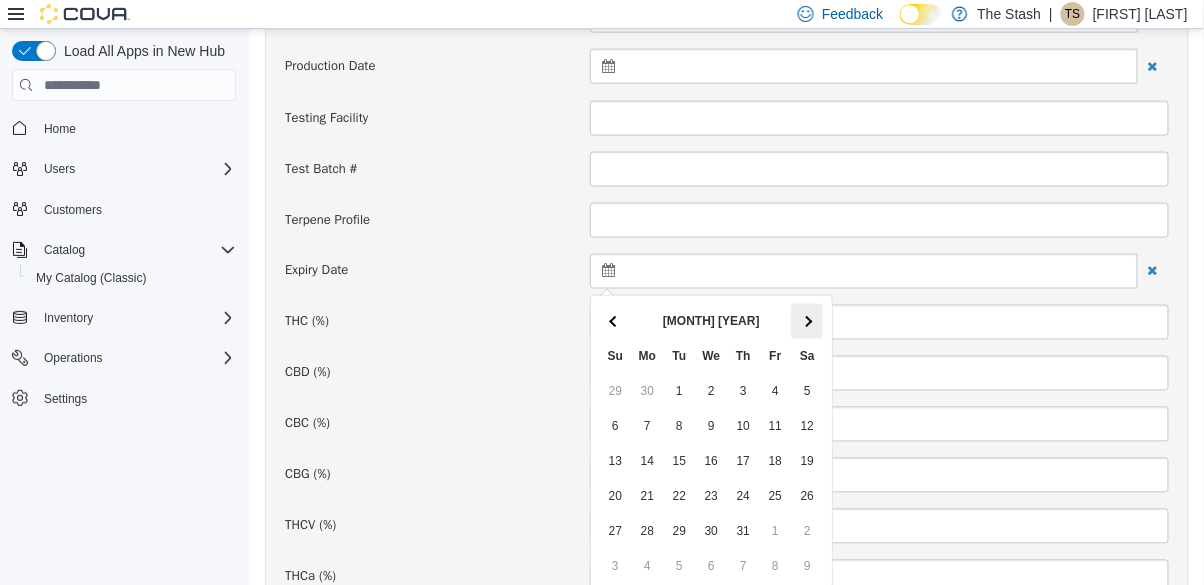 click at bounding box center (806, 321) 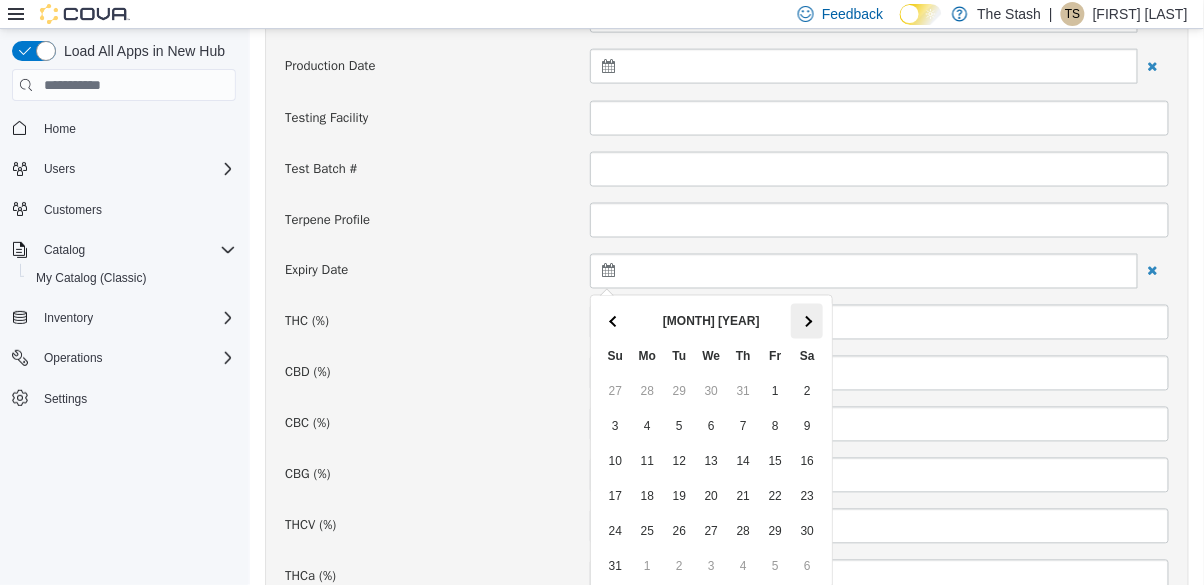 click at bounding box center [806, 321] 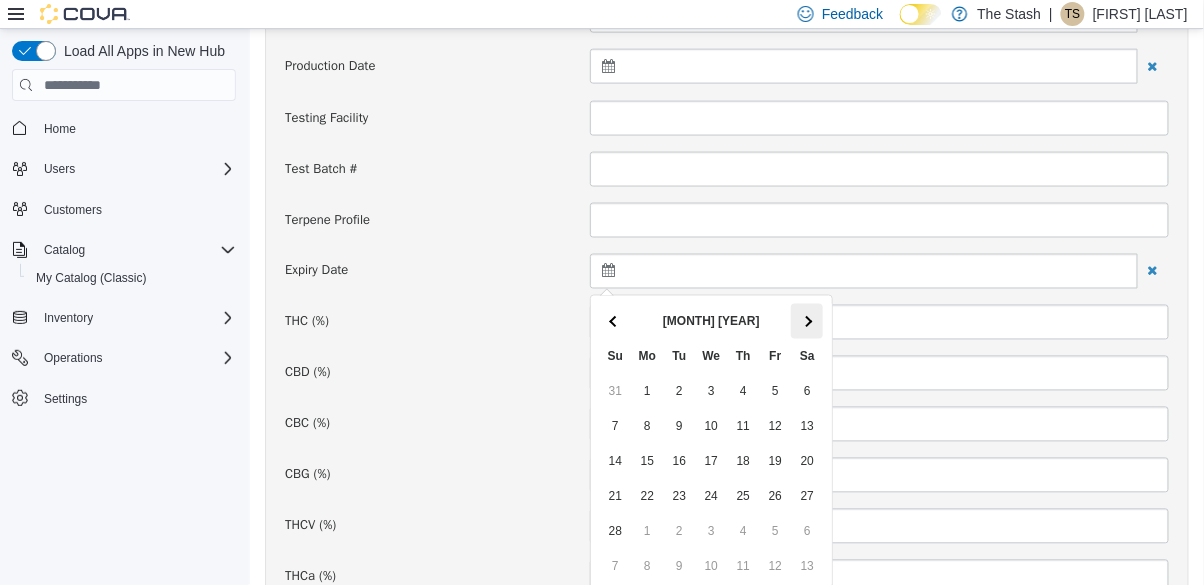 click at bounding box center [806, 321] 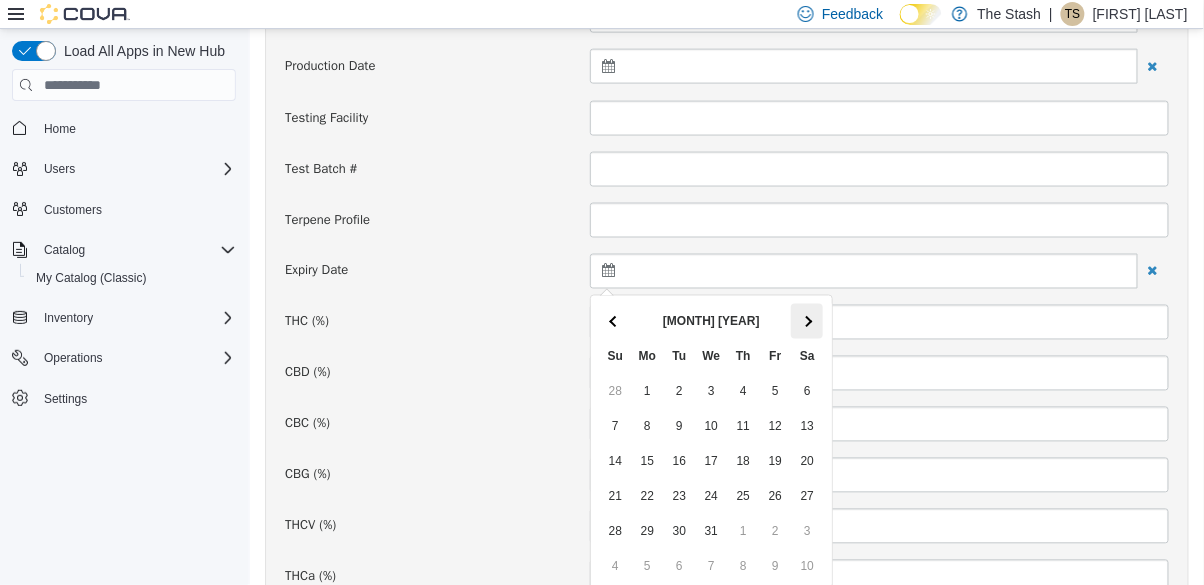 click at bounding box center (806, 321) 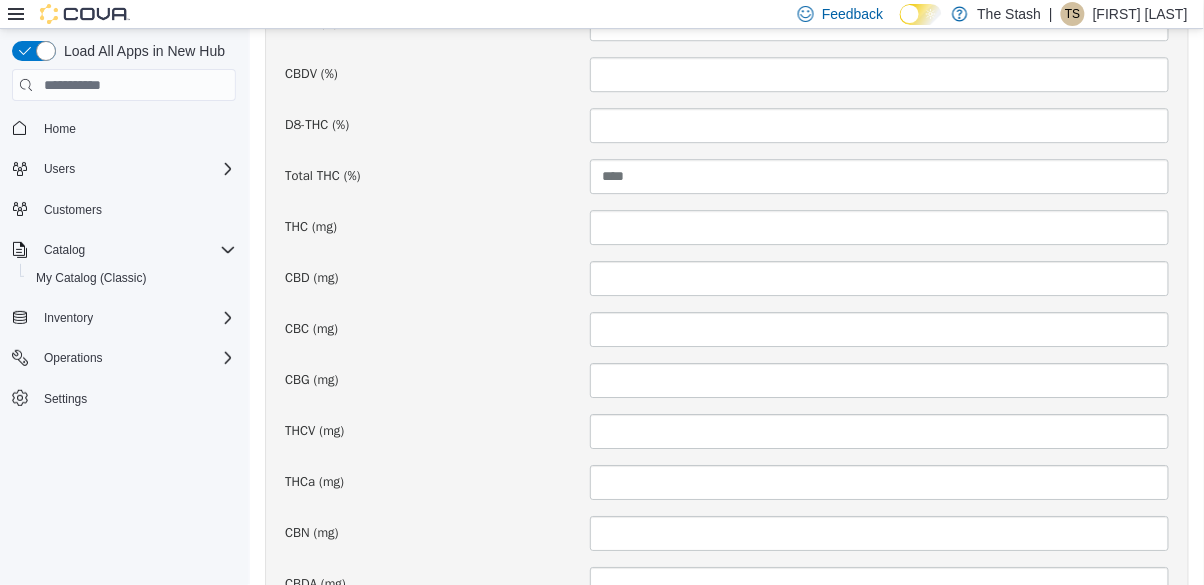 scroll, scrollTop: 1520, scrollLeft: 0, axis: vertical 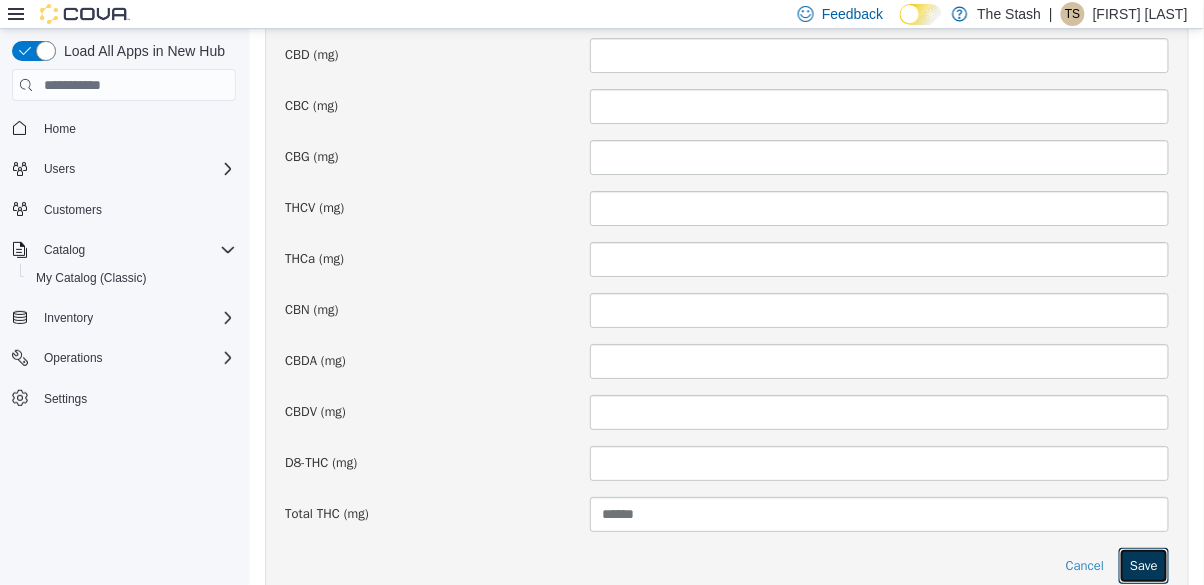 click on "Save" at bounding box center (1143, 566) 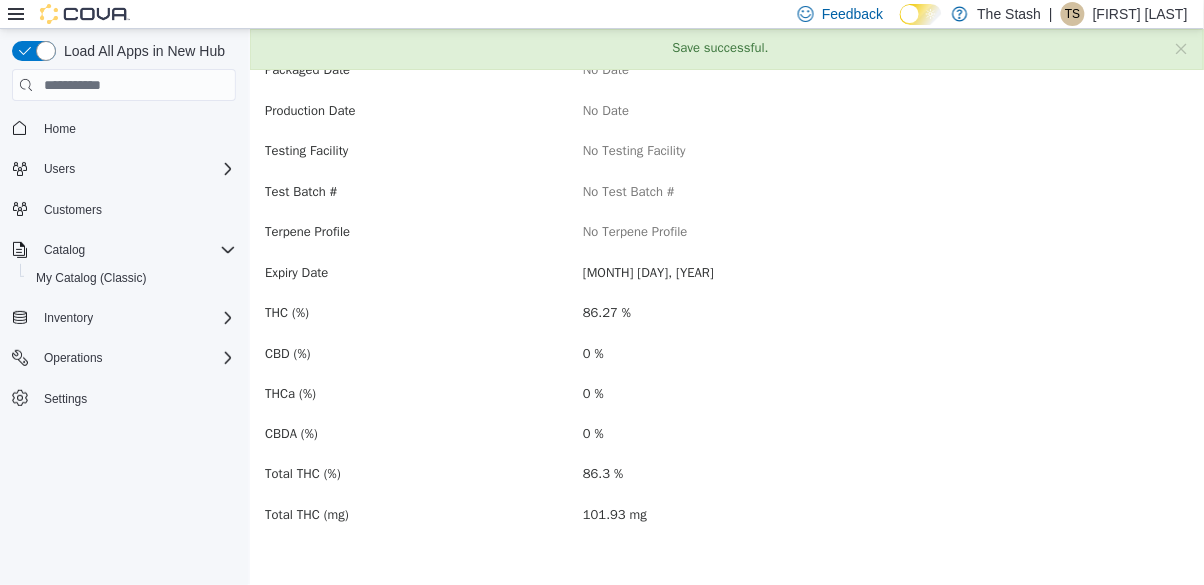 scroll, scrollTop: 0, scrollLeft: 0, axis: both 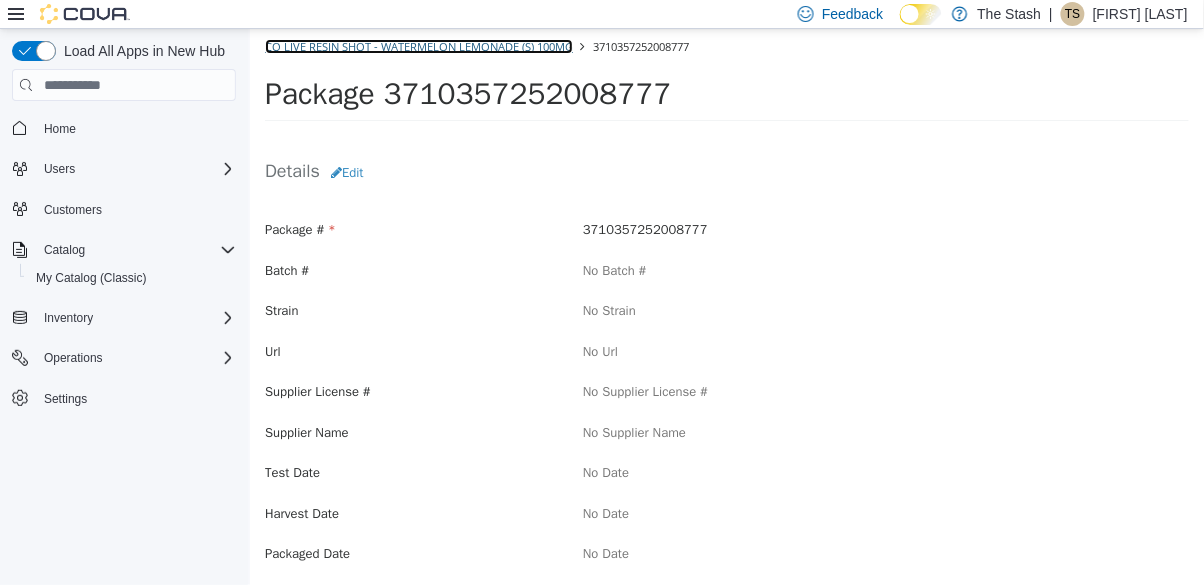 click on "CQ Live Resin Shot - Watermelon Lemonade (S) 100mg" at bounding box center [418, 46] 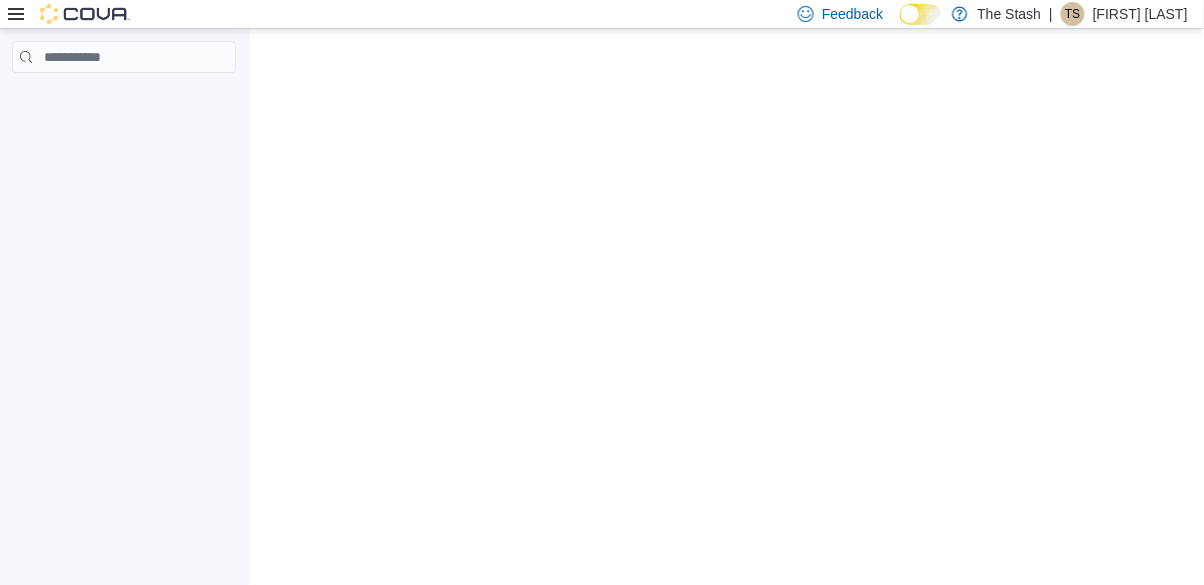 scroll, scrollTop: 0, scrollLeft: 0, axis: both 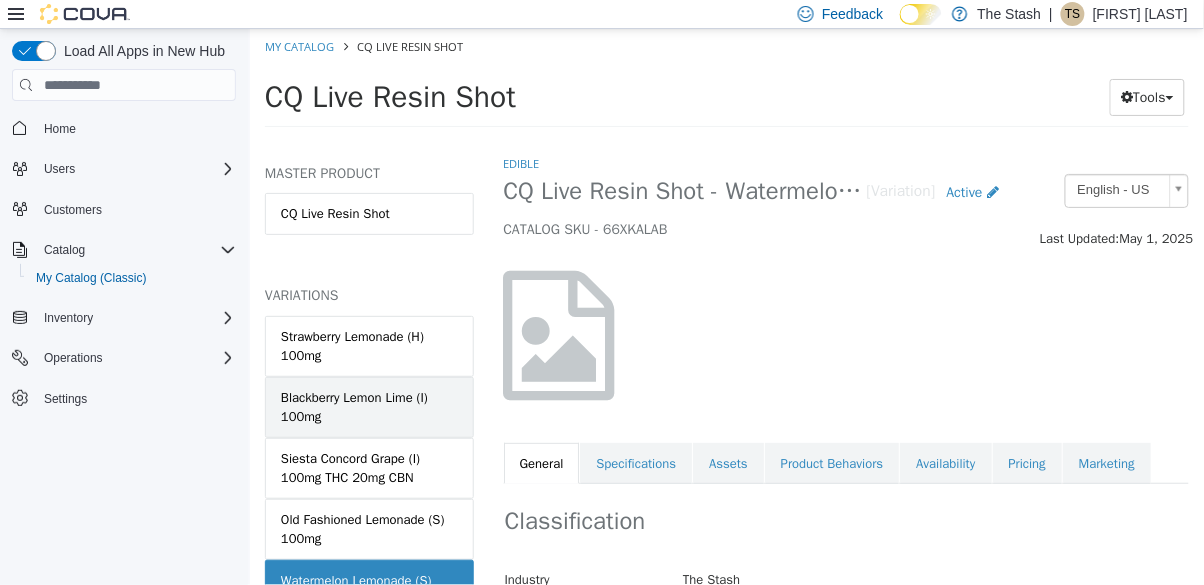 click on "Blackberry Lemon Lime (I) 100mg" at bounding box center [368, 407] 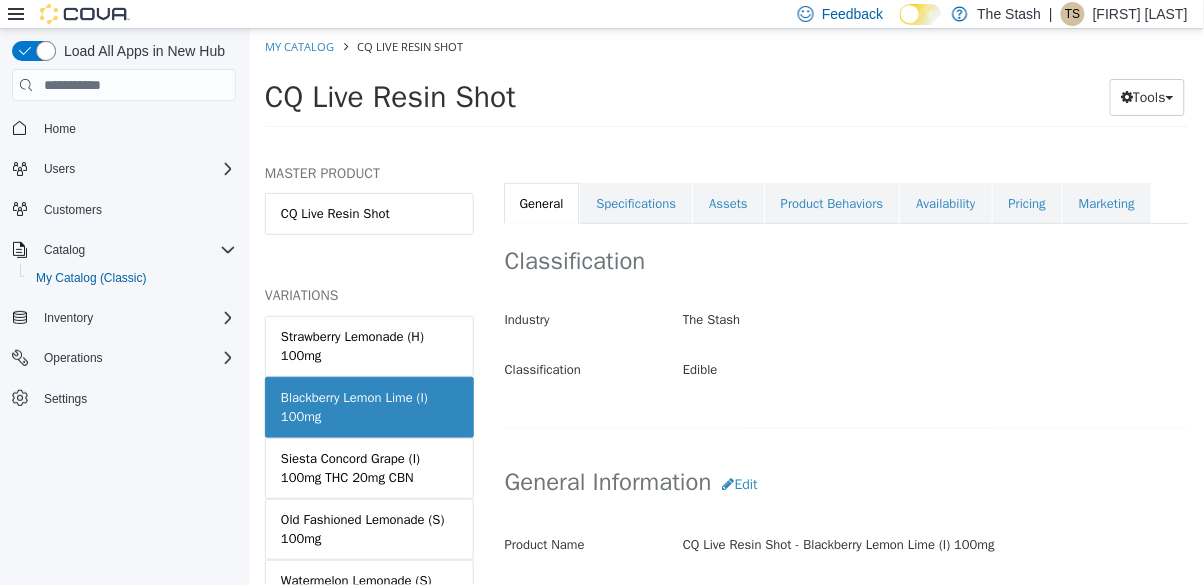 scroll, scrollTop: 259, scrollLeft: 0, axis: vertical 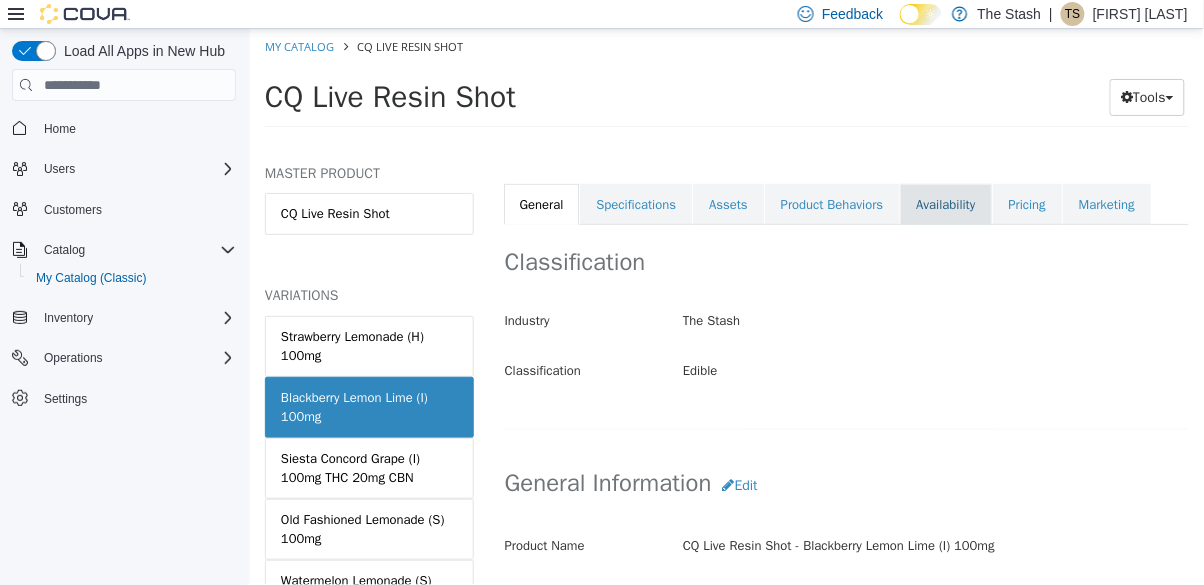 click on "Availability" at bounding box center (944, 205) 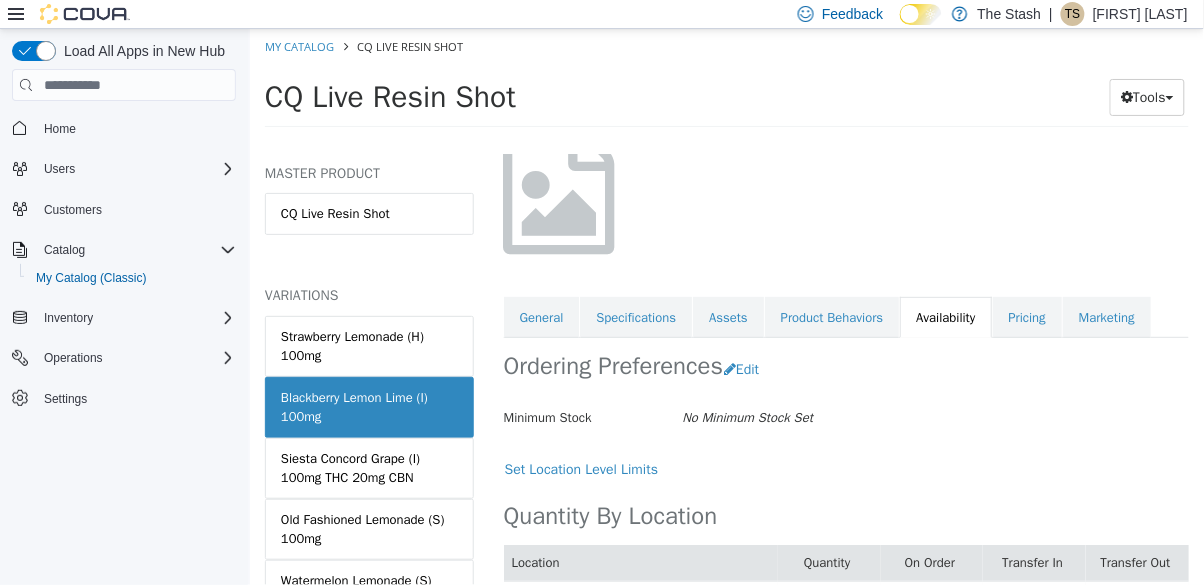 scroll, scrollTop: 179, scrollLeft: 0, axis: vertical 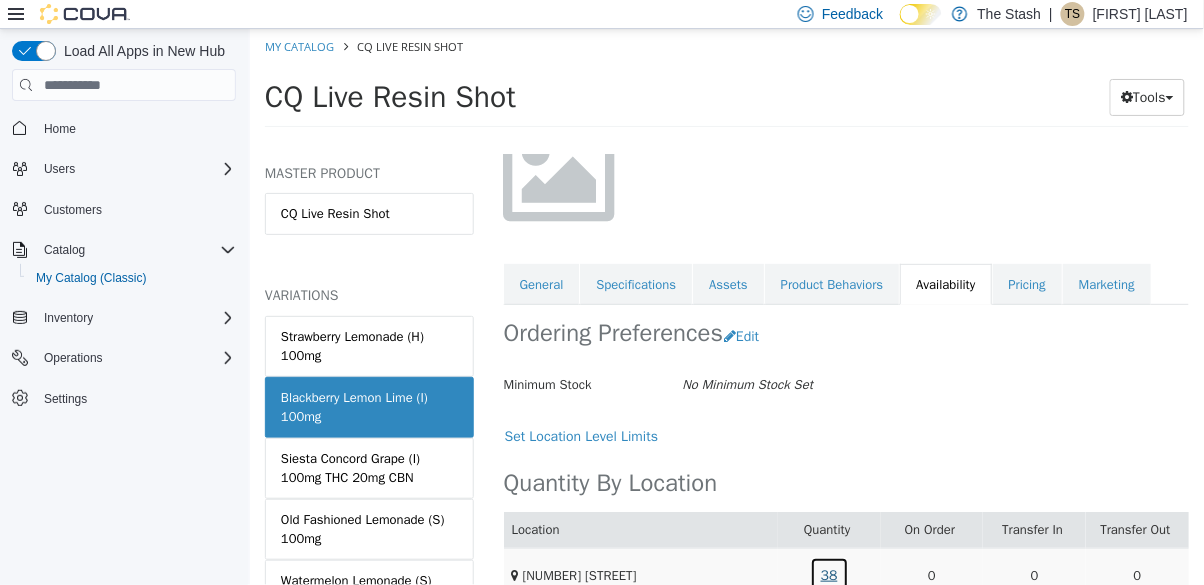 click on "38" at bounding box center [828, 575] 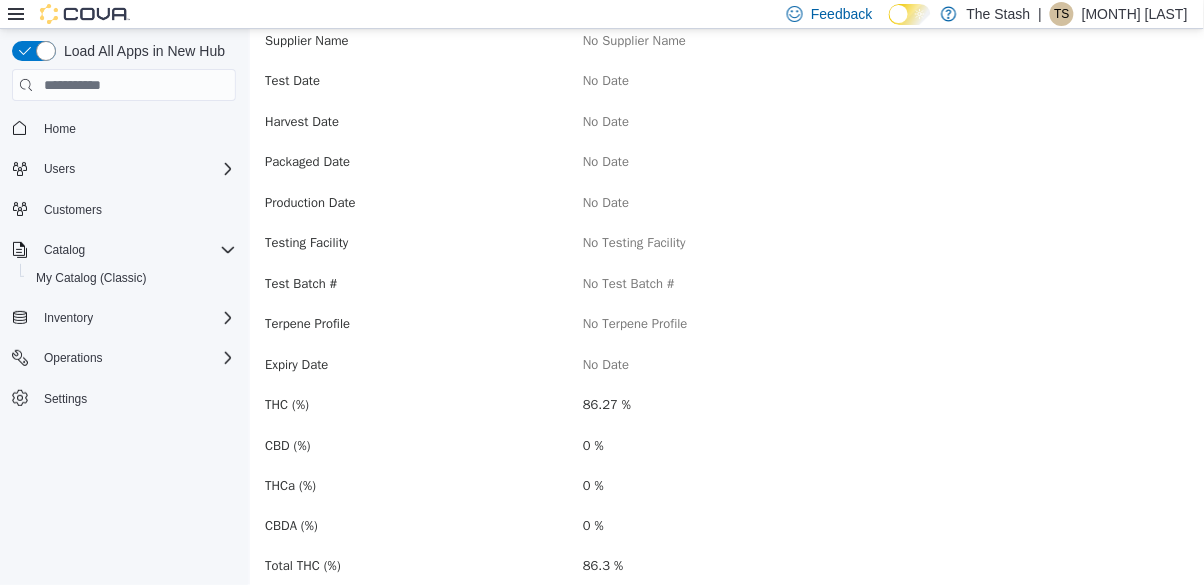 scroll, scrollTop: 0, scrollLeft: 0, axis: both 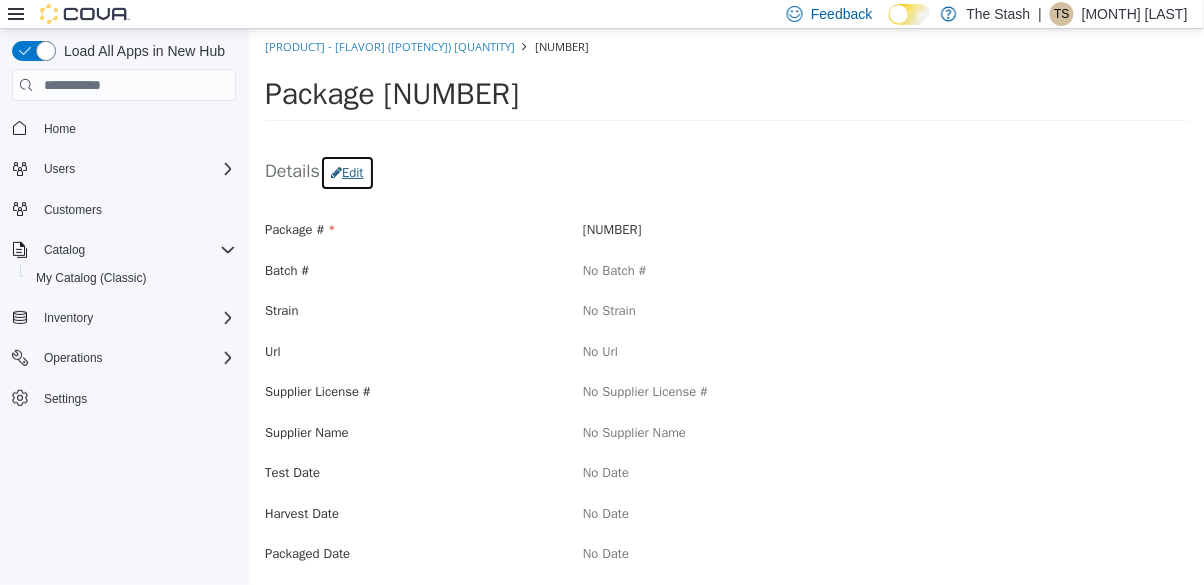 click on "Edit" at bounding box center (346, 173) 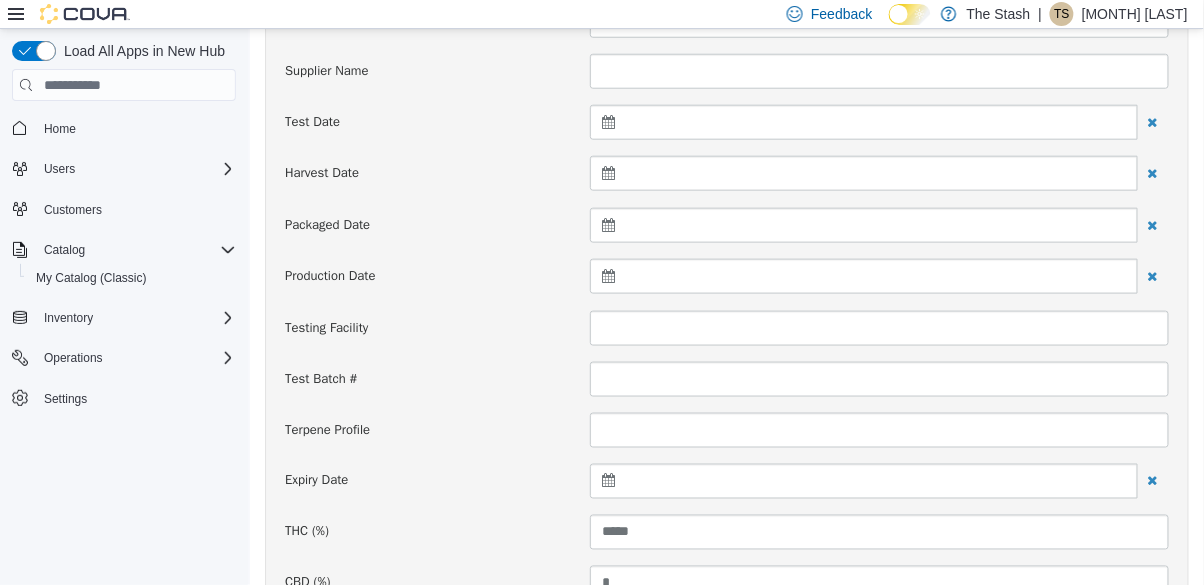 scroll, scrollTop: 429, scrollLeft: 0, axis: vertical 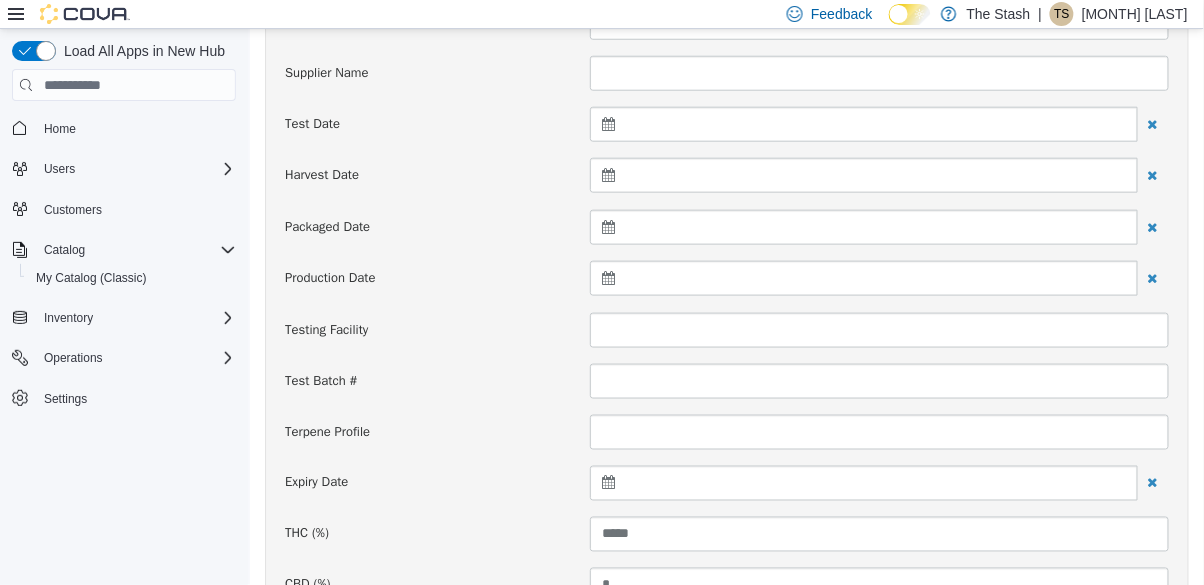 click at bounding box center [863, 483] 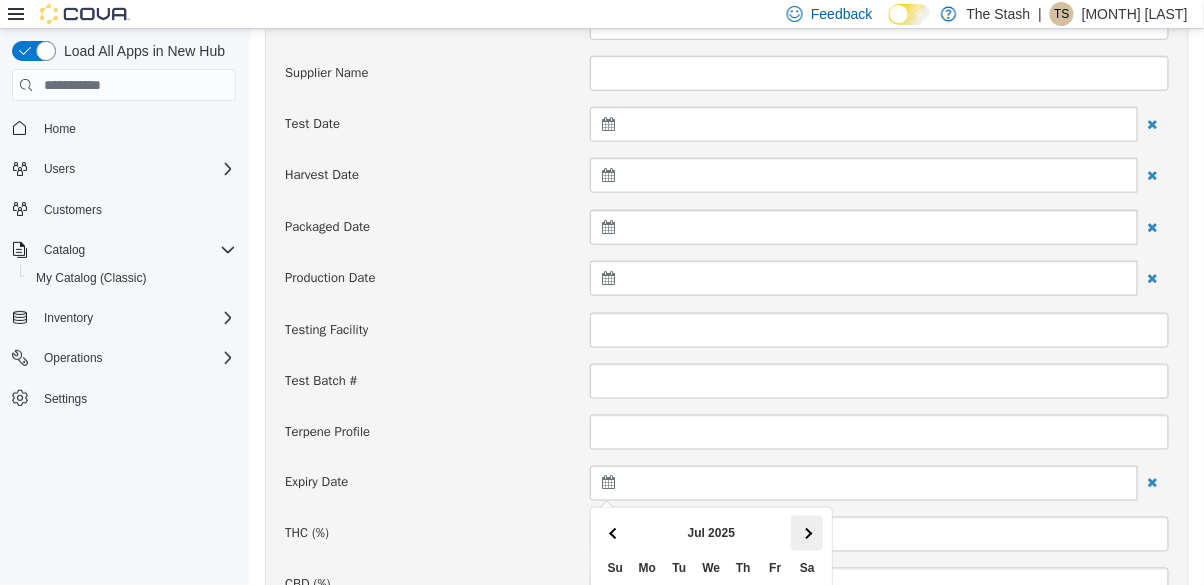 click at bounding box center (806, 533) 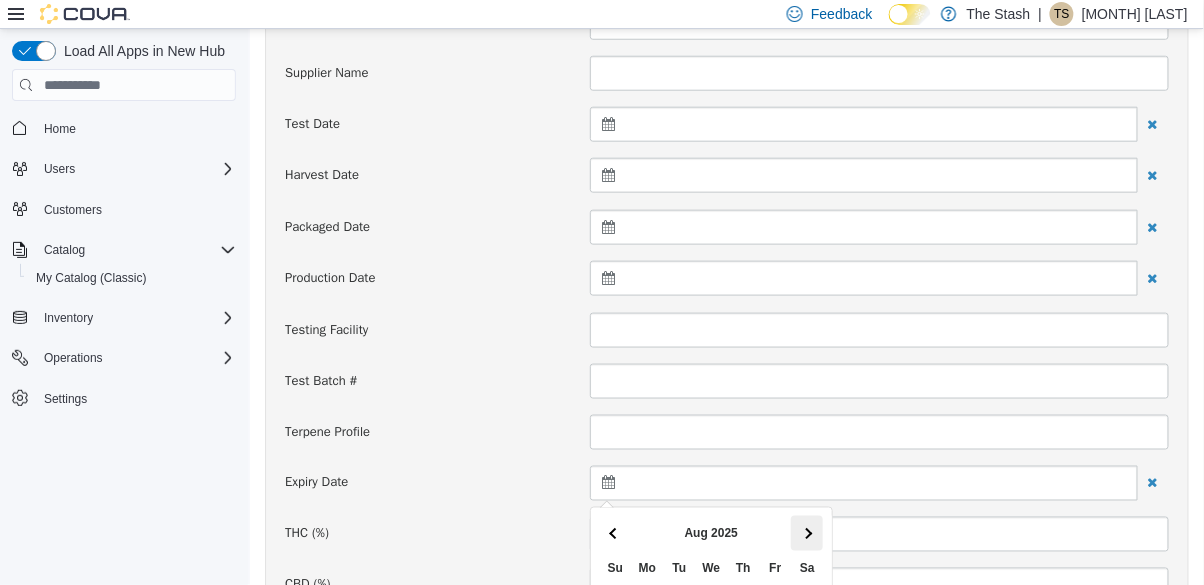 click at bounding box center [806, 533] 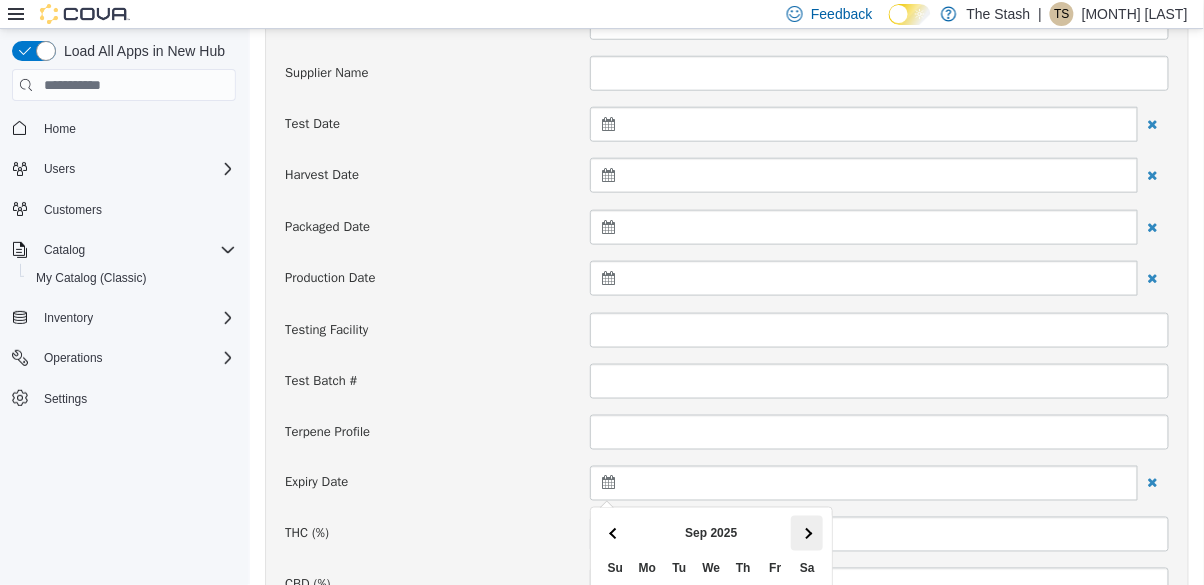 click at bounding box center [806, 533] 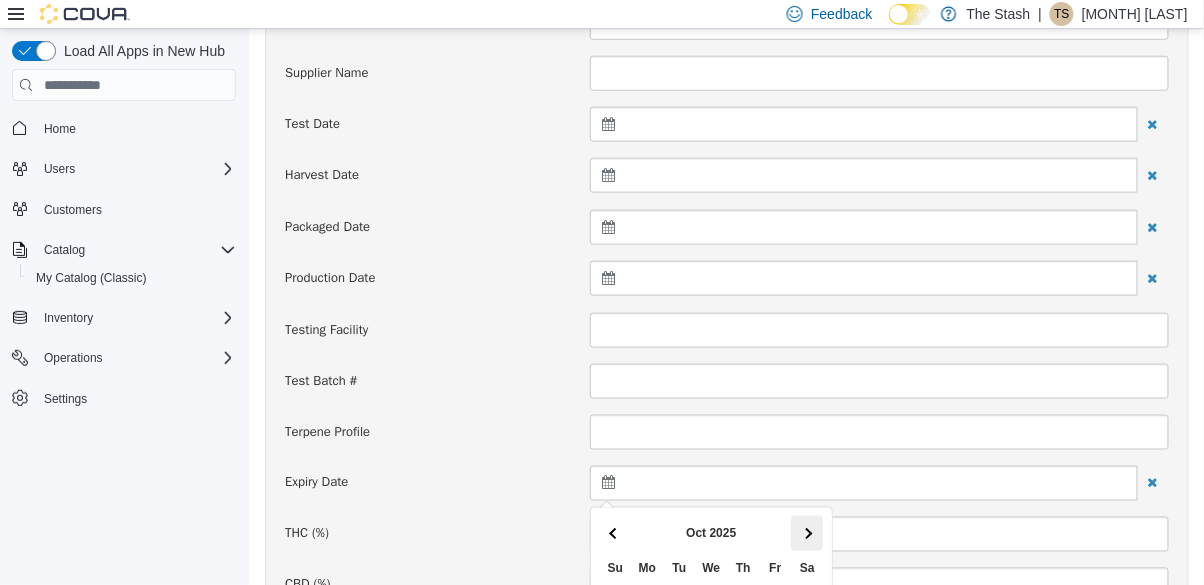 click at bounding box center (806, 533) 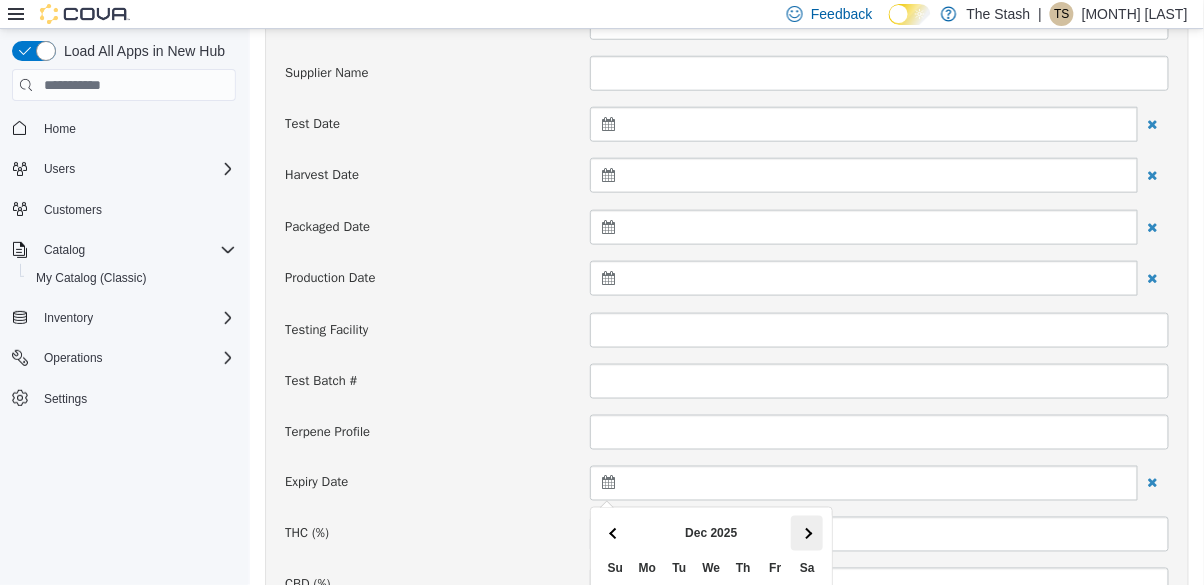 click at bounding box center [806, 533] 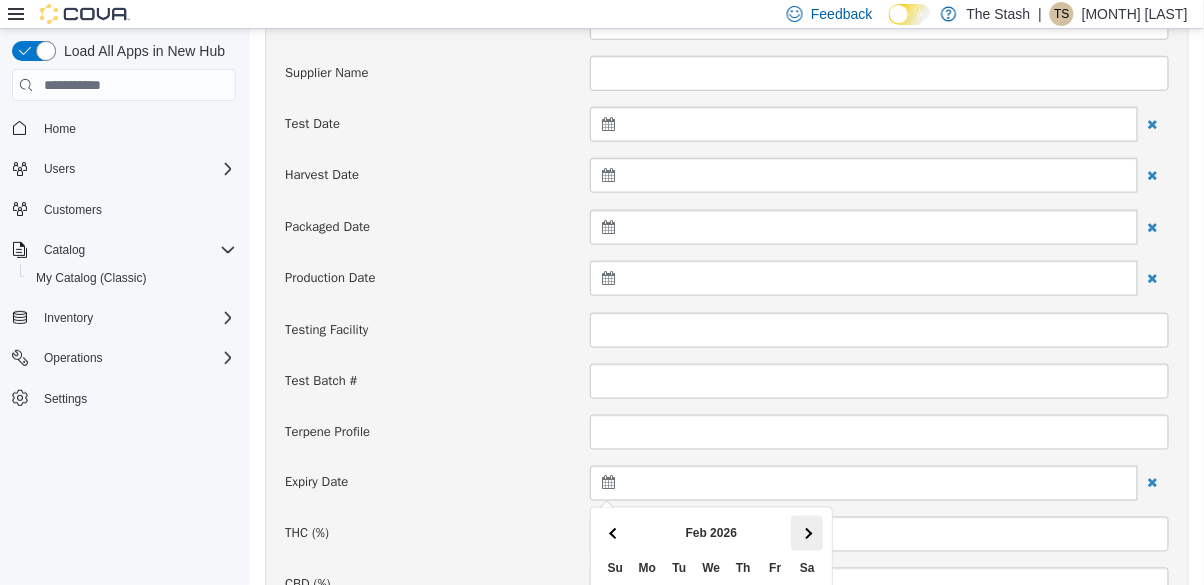 click at bounding box center (806, 533) 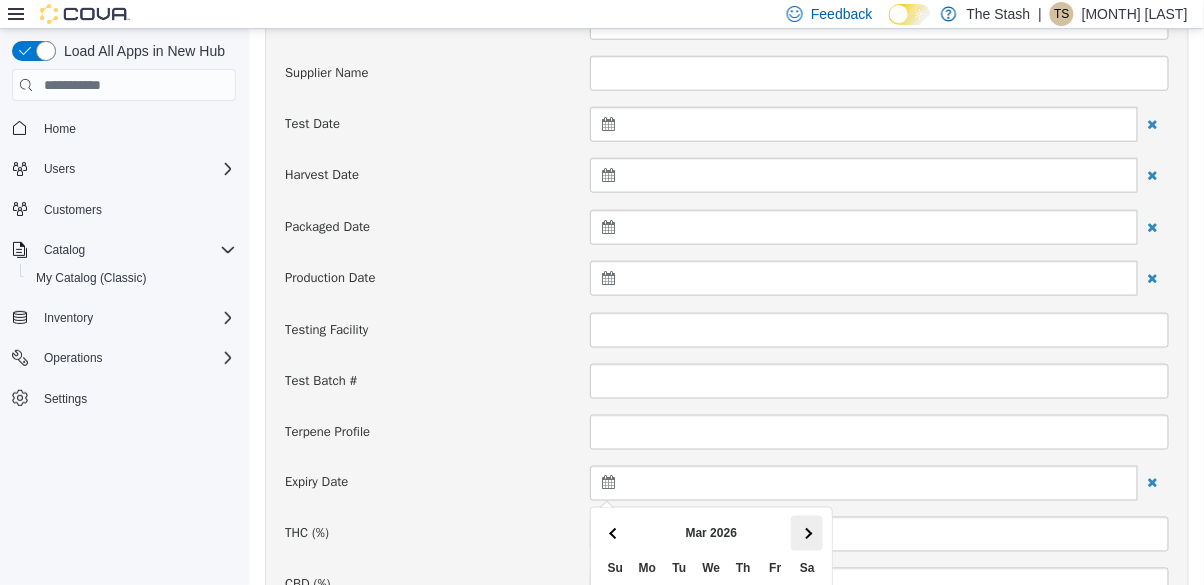 click at bounding box center (806, 533) 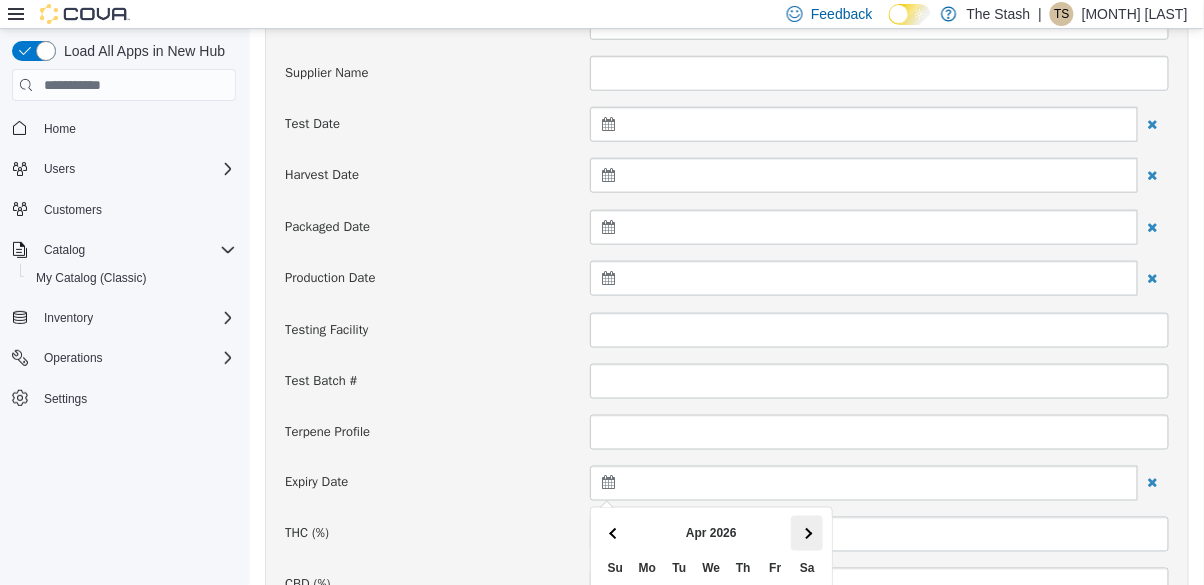 click at bounding box center (806, 533) 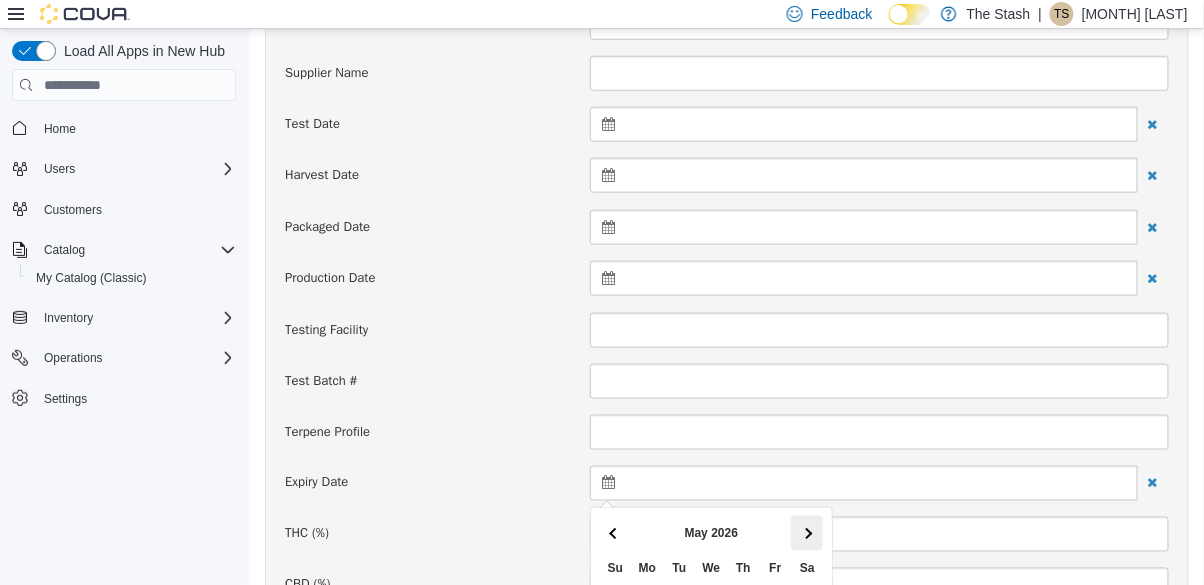 click at bounding box center (806, 533) 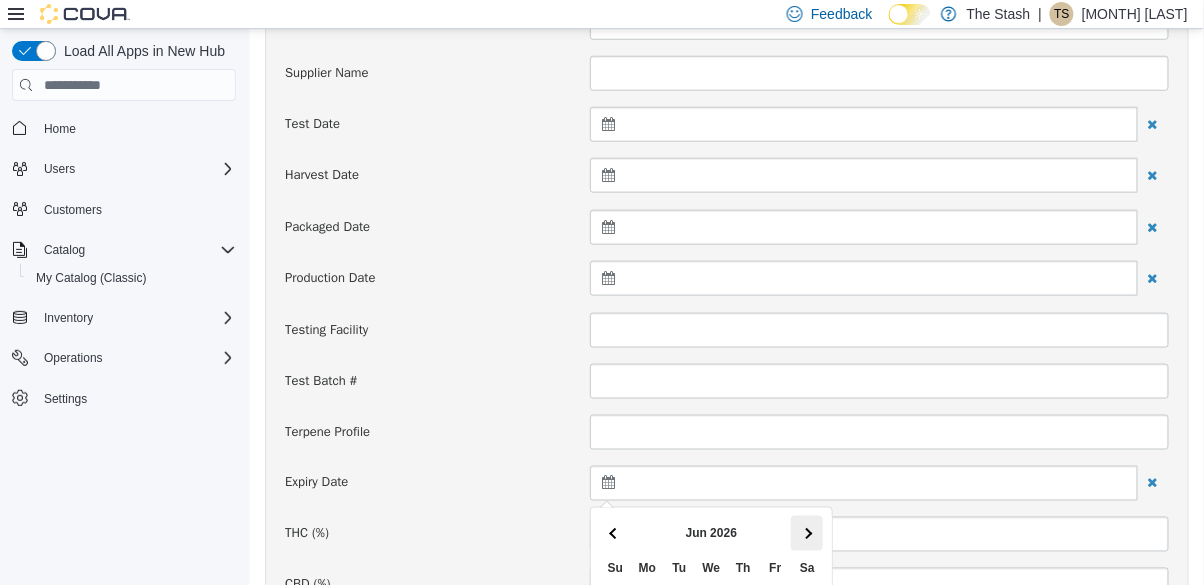 click at bounding box center [806, 533] 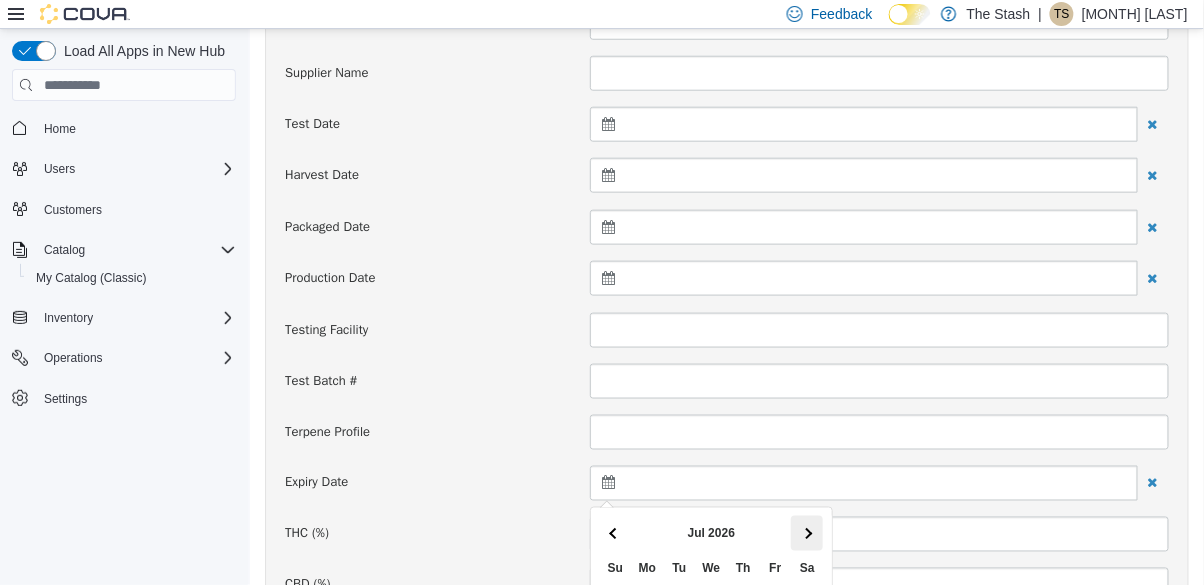 click at bounding box center (806, 533) 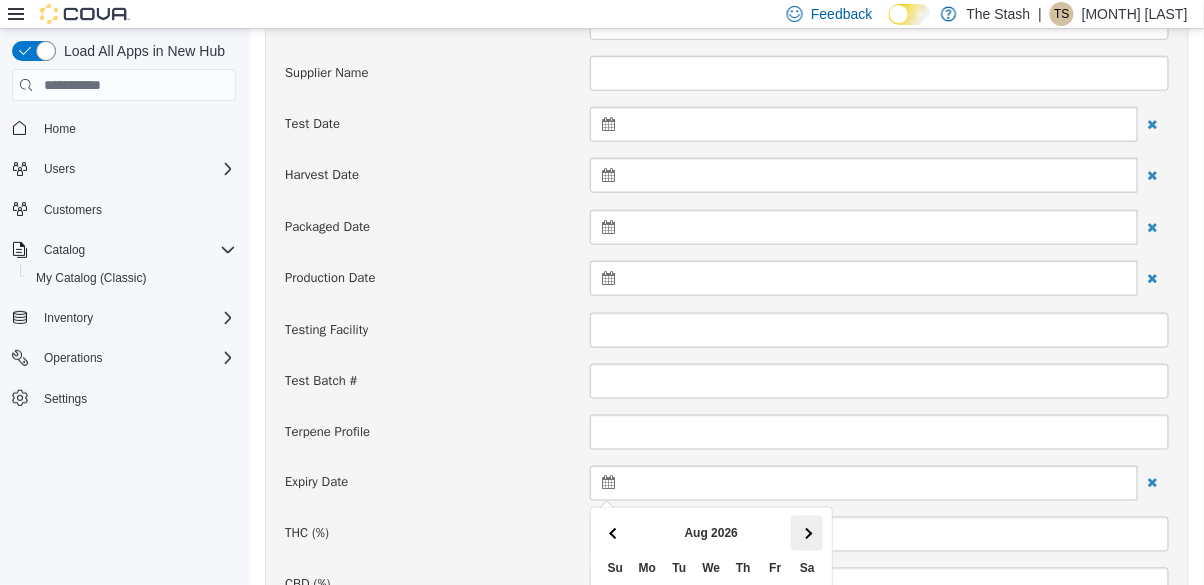 click at bounding box center (806, 533) 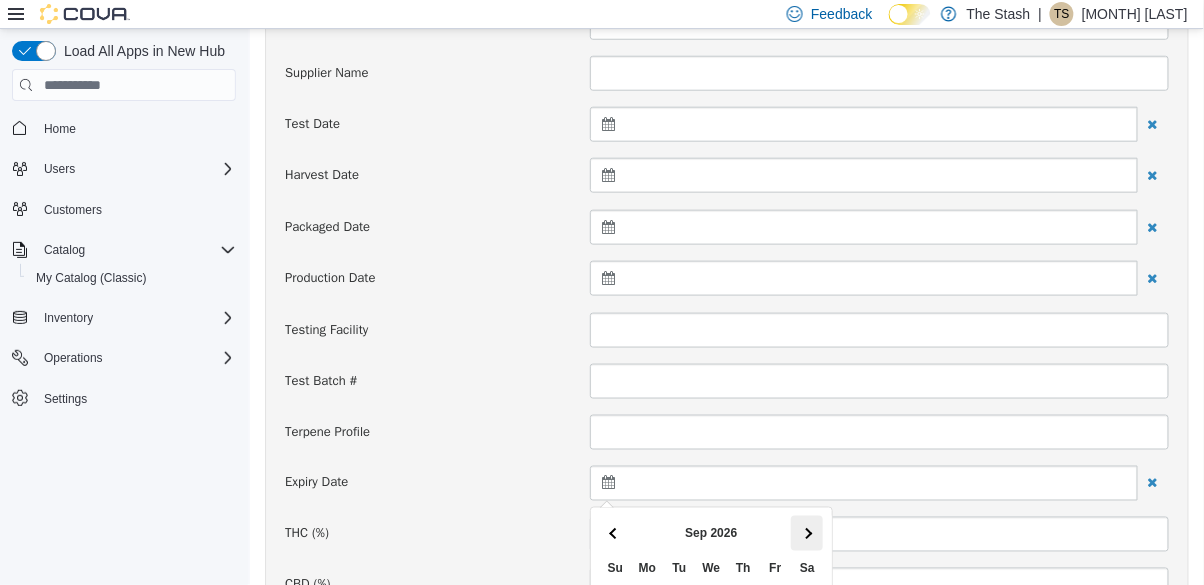 click at bounding box center (806, 533) 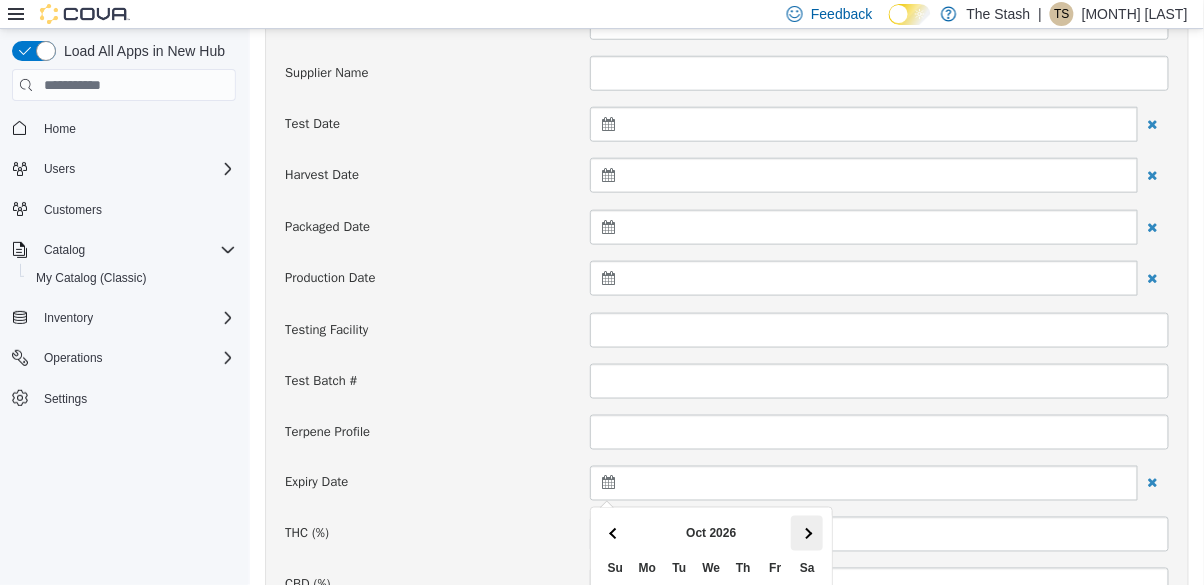 click at bounding box center [806, 533] 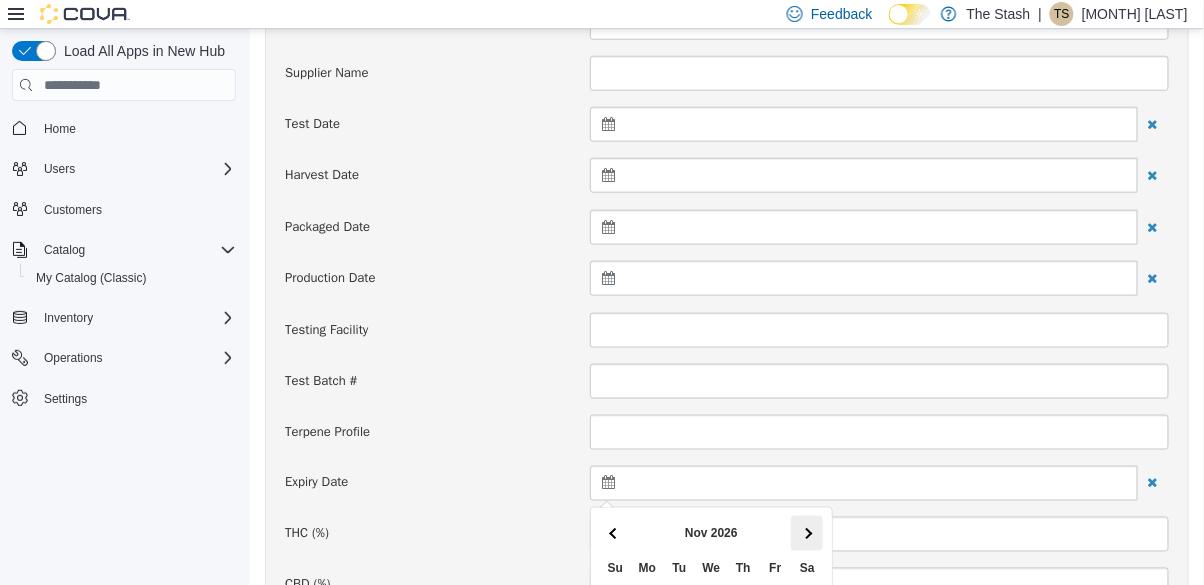 click at bounding box center [806, 533] 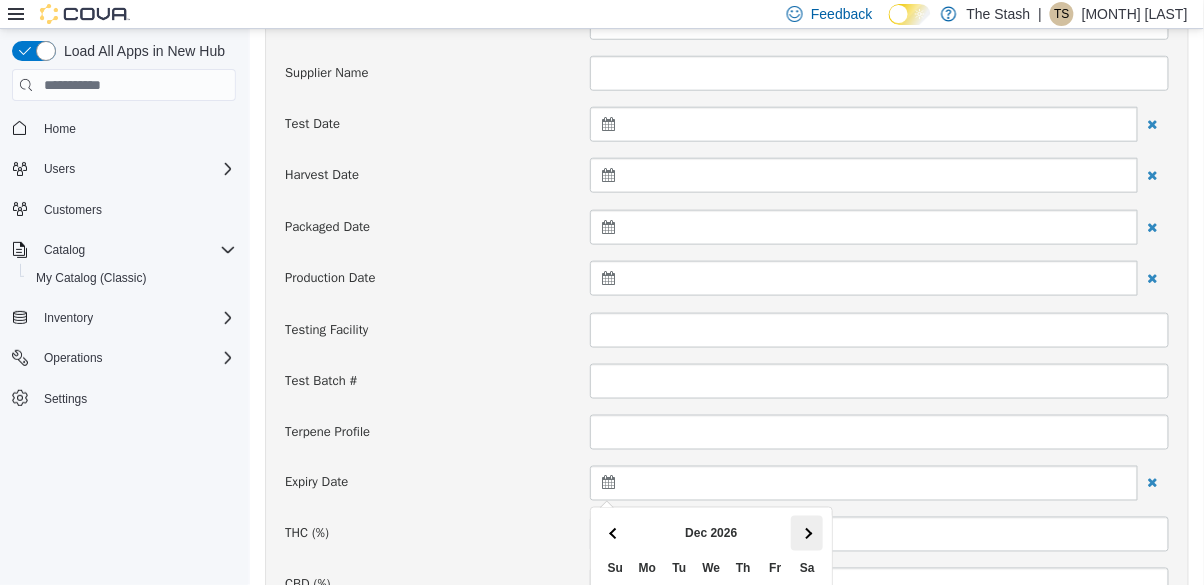 click at bounding box center [806, 533] 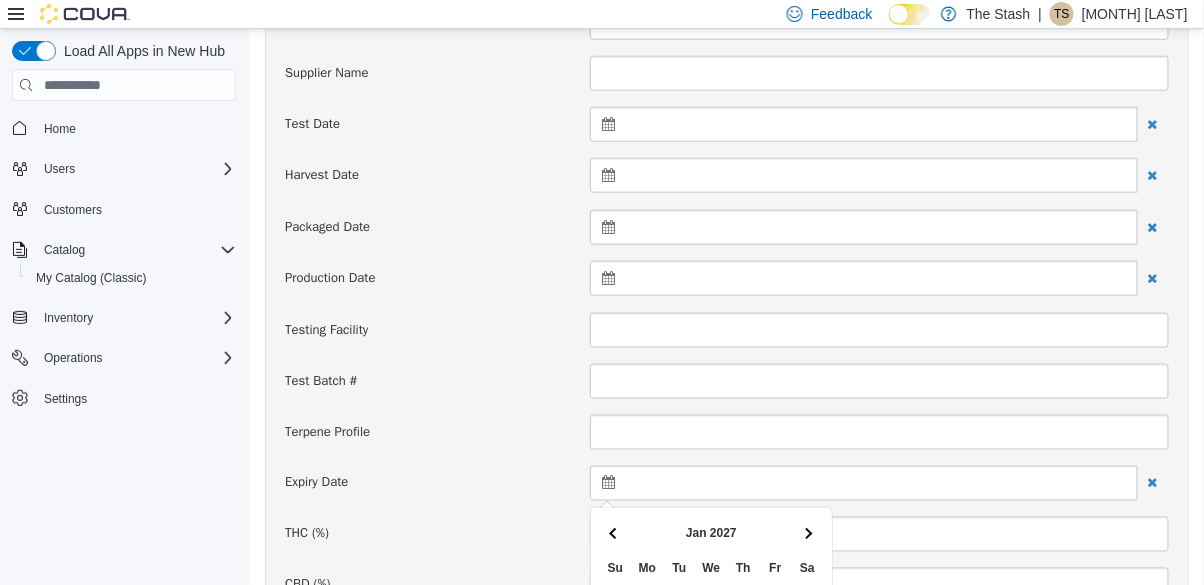 click on "Jan 2027 Su Mo Tu We Th Fr Sa 27 28 29 30 31 1 2 3 4 5 6 7 8 9 10 11 12 13 14 15 16 17 18 19 20 21 22 23 24 25 26 27 28 29 30 31 1 2 3 4 5 6" at bounding box center (714, 656) 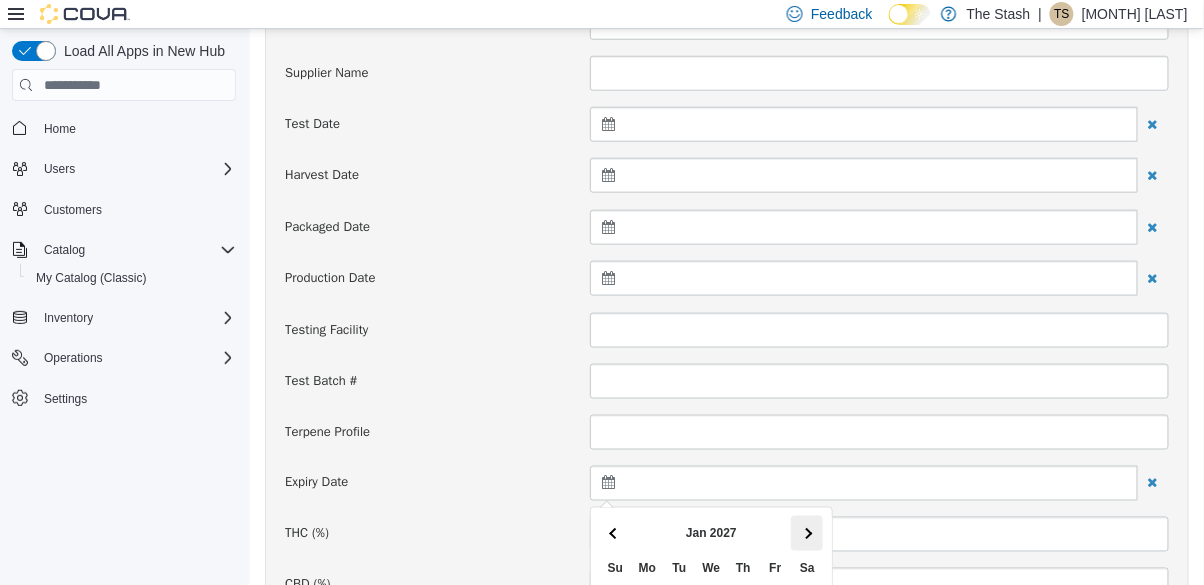 click at bounding box center [806, 533] 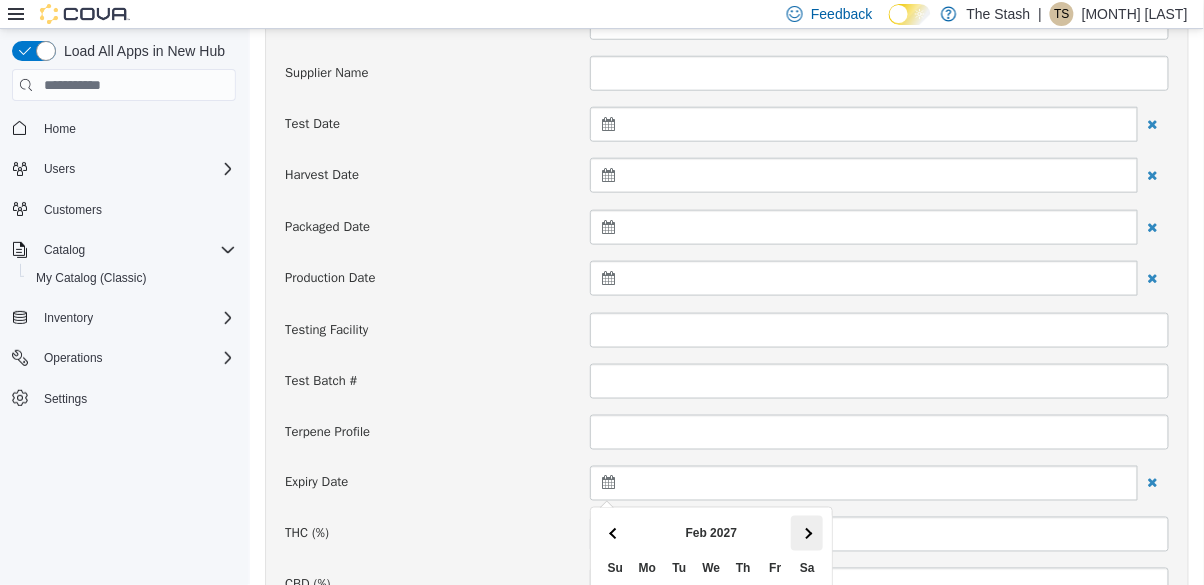 click at bounding box center (806, 533) 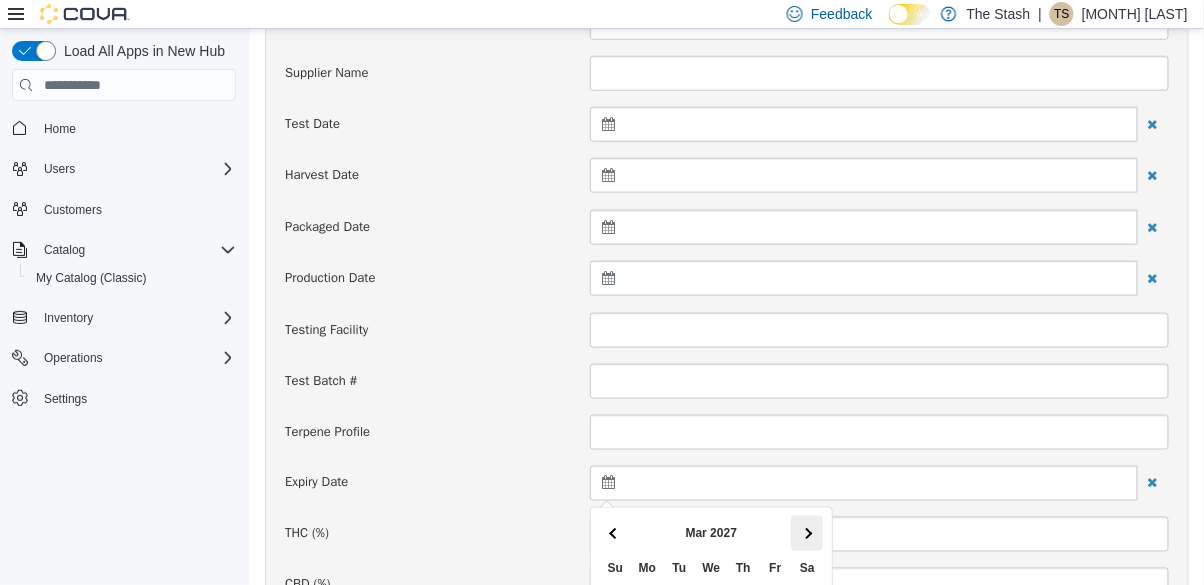 click at bounding box center [806, 533] 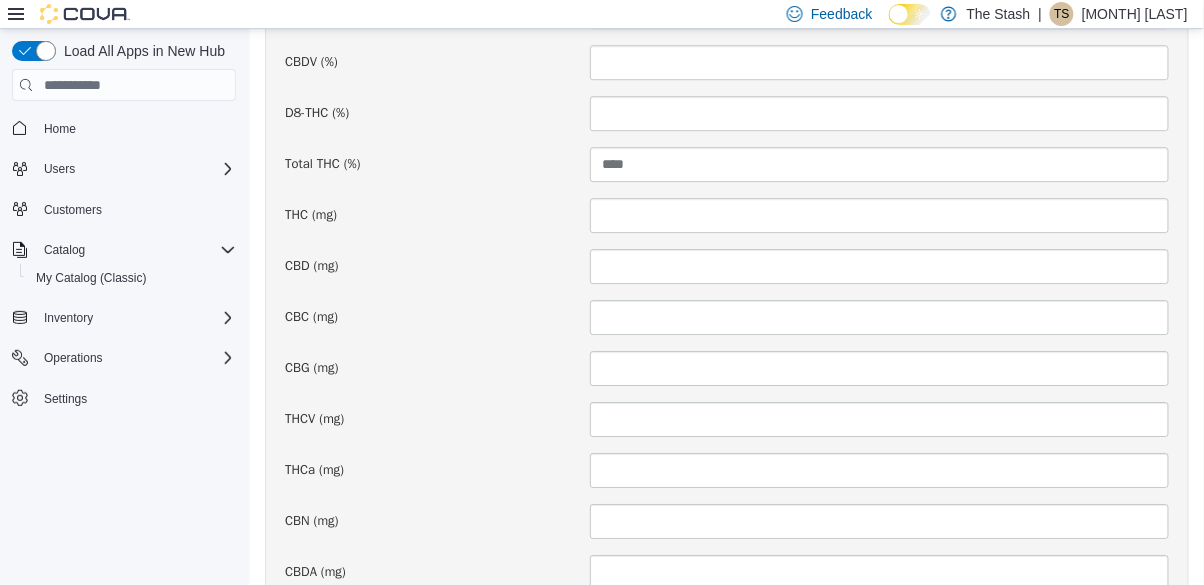 scroll, scrollTop: 1520, scrollLeft: 0, axis: vertical 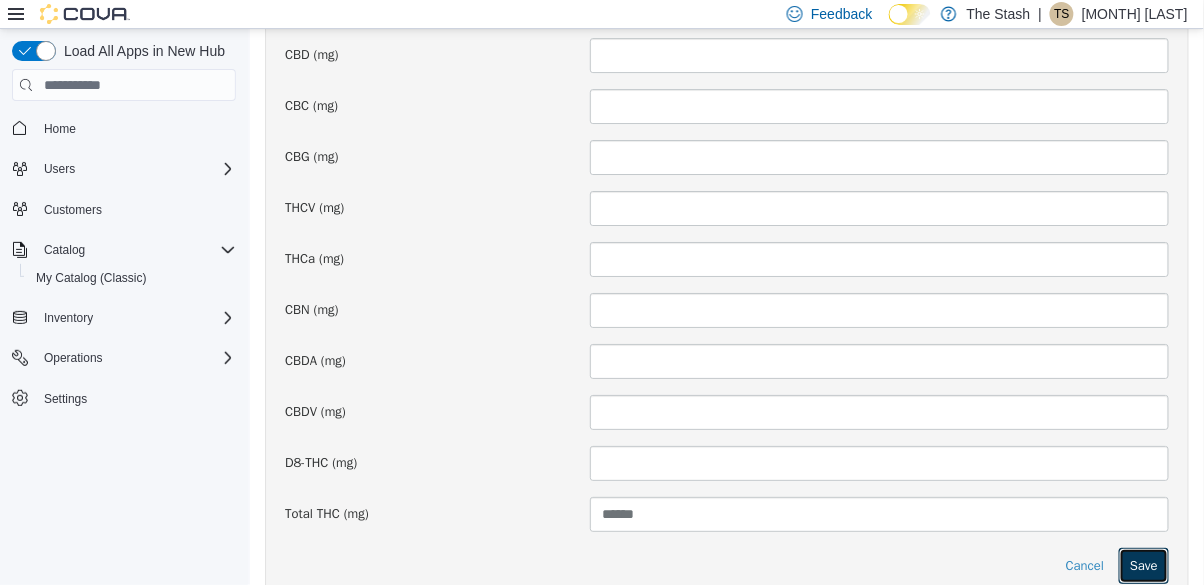 click on "Save" at bounding box center [1143, 566] 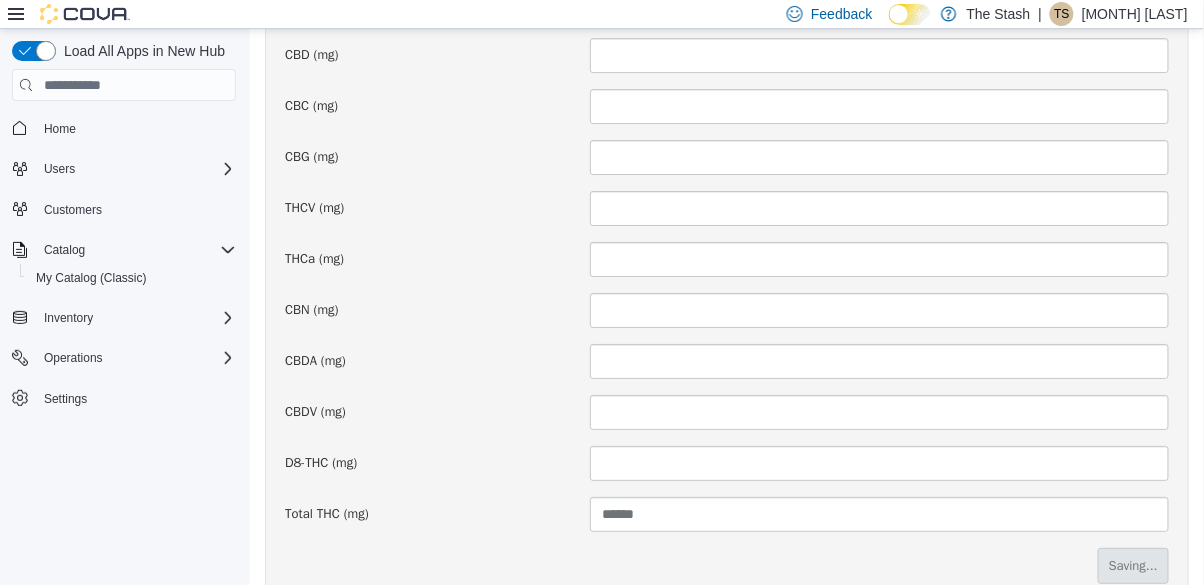 scroll, scrollTop: 0, scrollLeft: 0, axis: both 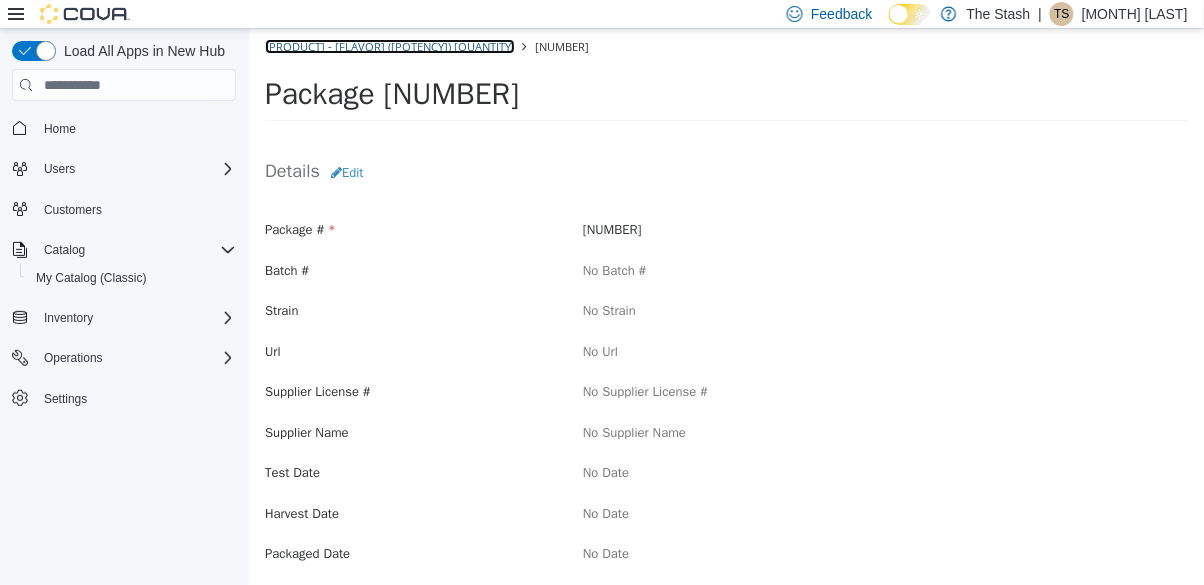 click on "CQ Live Resin Shot -  Blackberry Lemon Lime (I) 100mg" at bounding box center [389, 46] 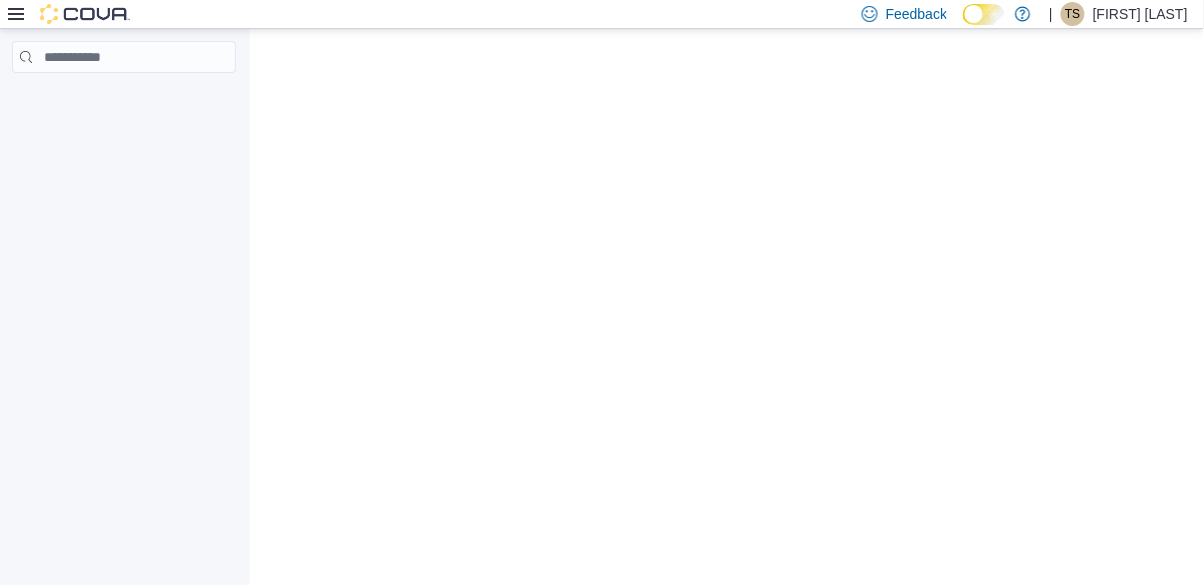 scroll, scrollTop: 0, scrollLeft: 0, axis: both 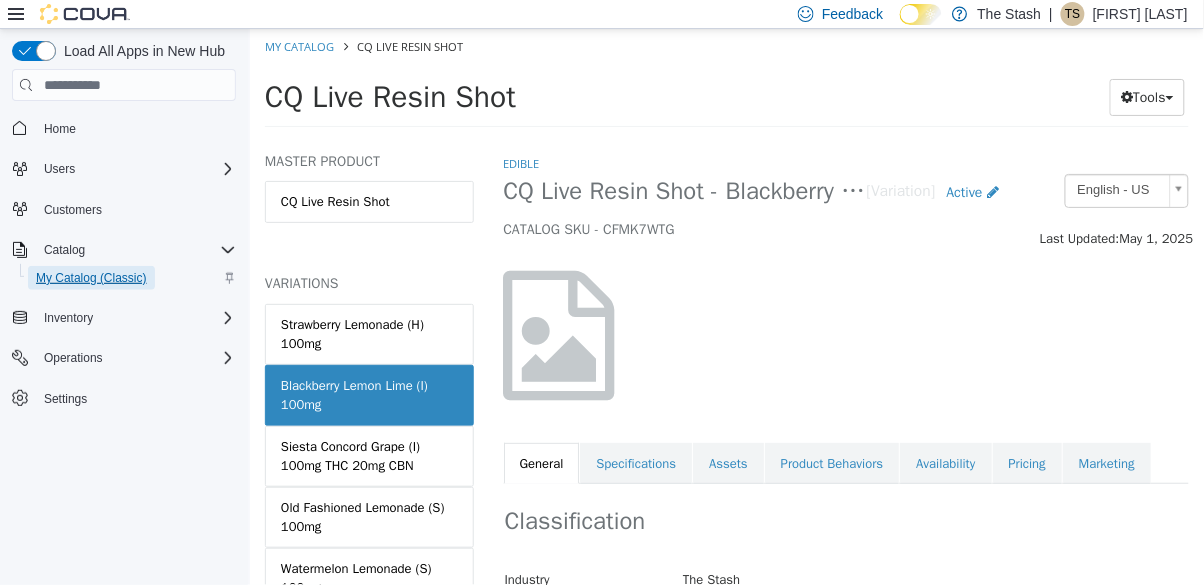 click on "My Catalog (Classic)" at bounding box center (91, 278) 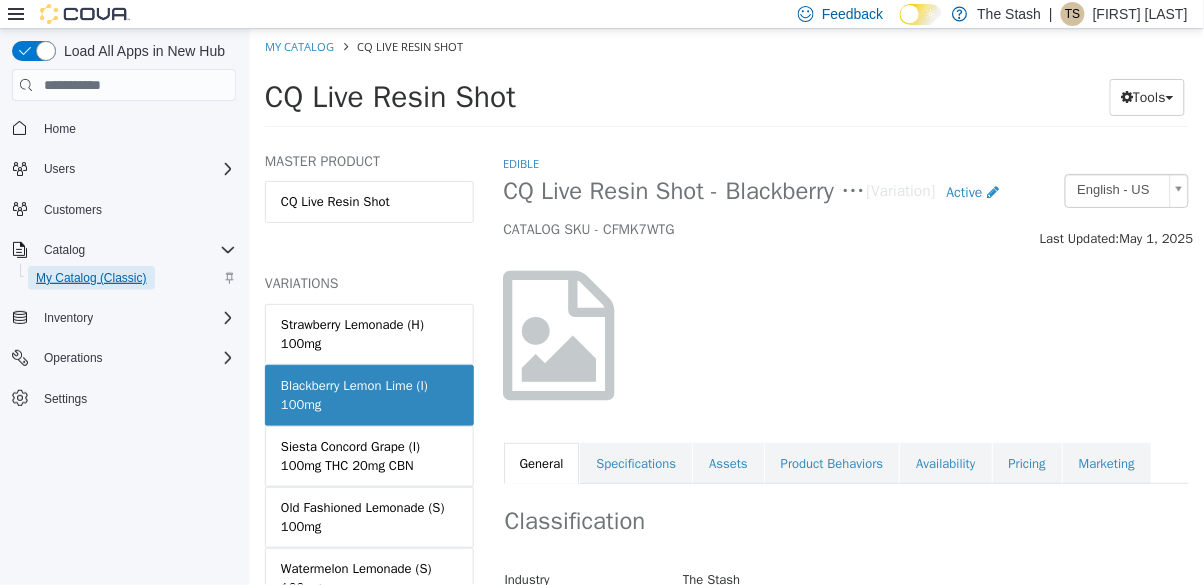 click on "My Catalog (Classic)" at bounding box center (91, 278) 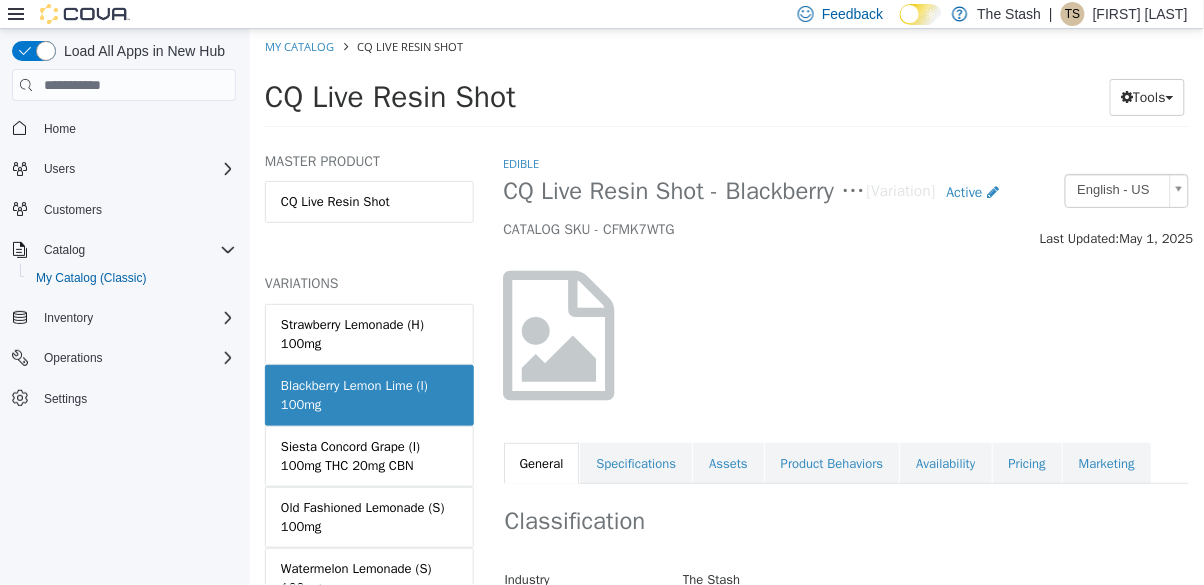 click on "My Catalog
CQ Live Resin Shot" at bounding box center (726, 47) 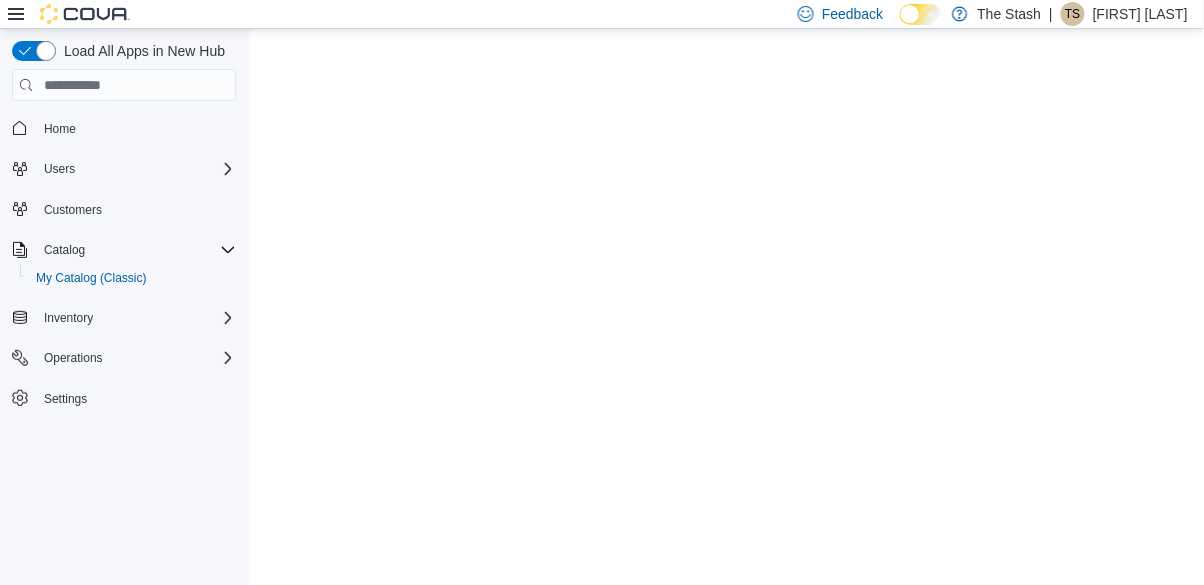 scroll, scrollTop: 0, scrollLeft: 0, axis: both 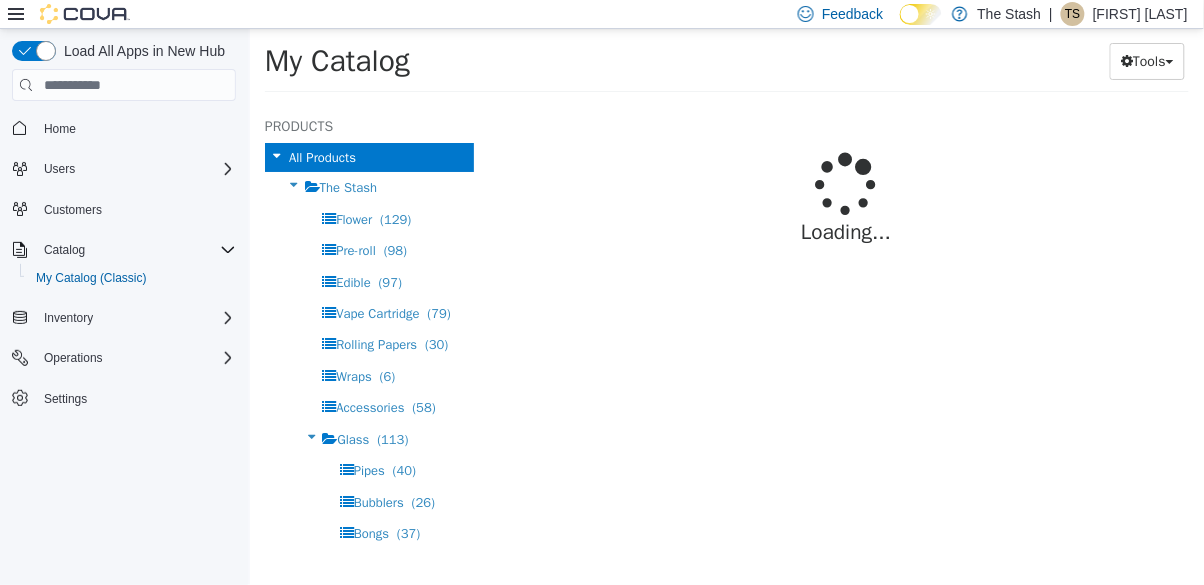 select on "**********" 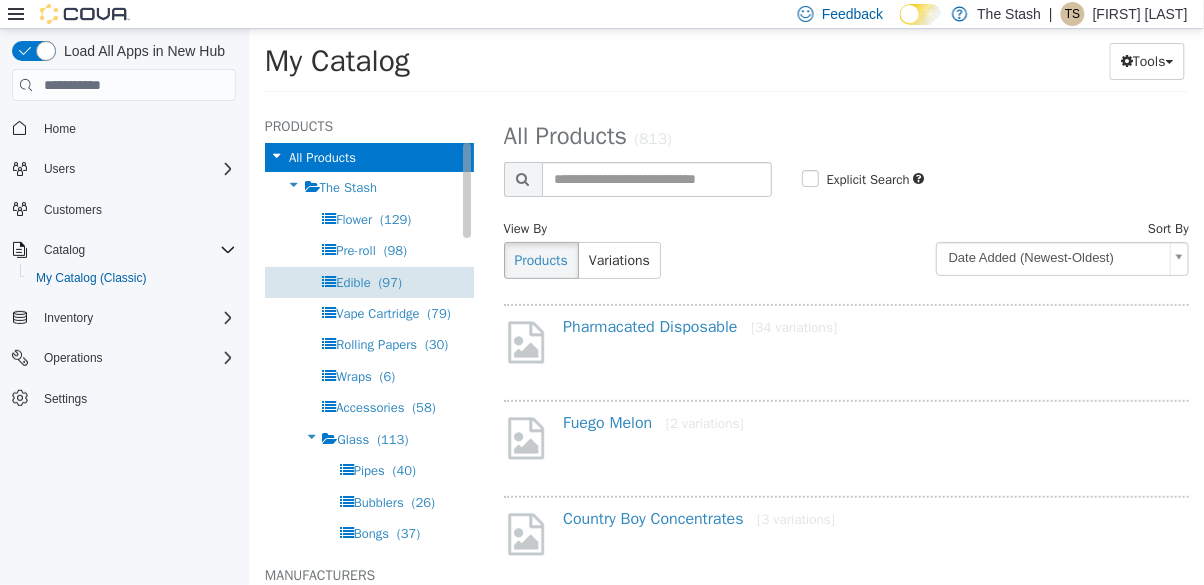 click on "(97)" at bounding box center [389, 282] 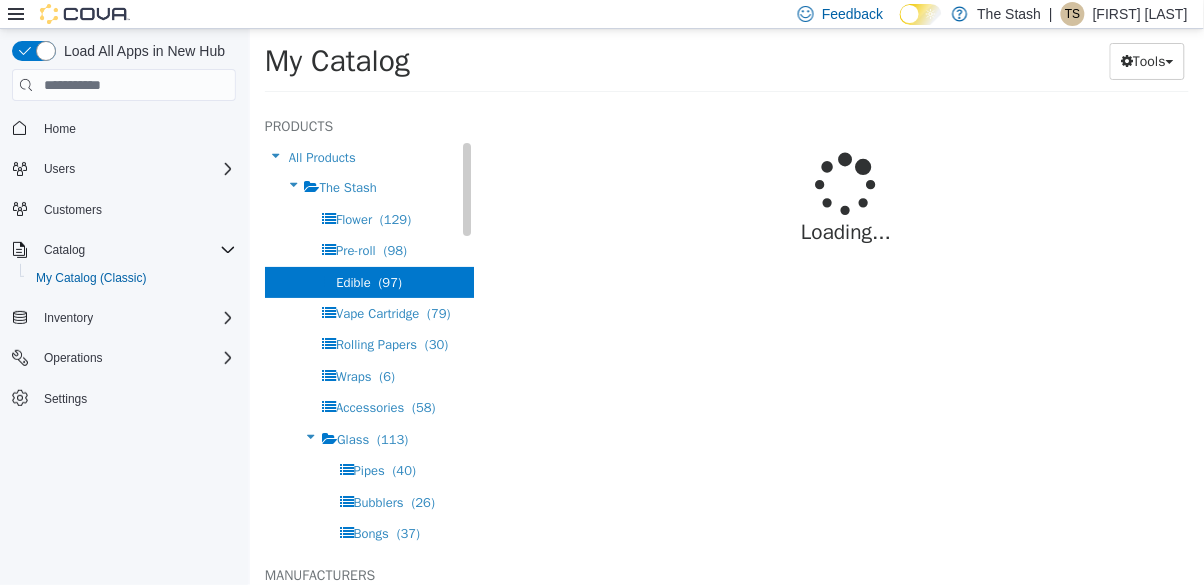 select on "**********" 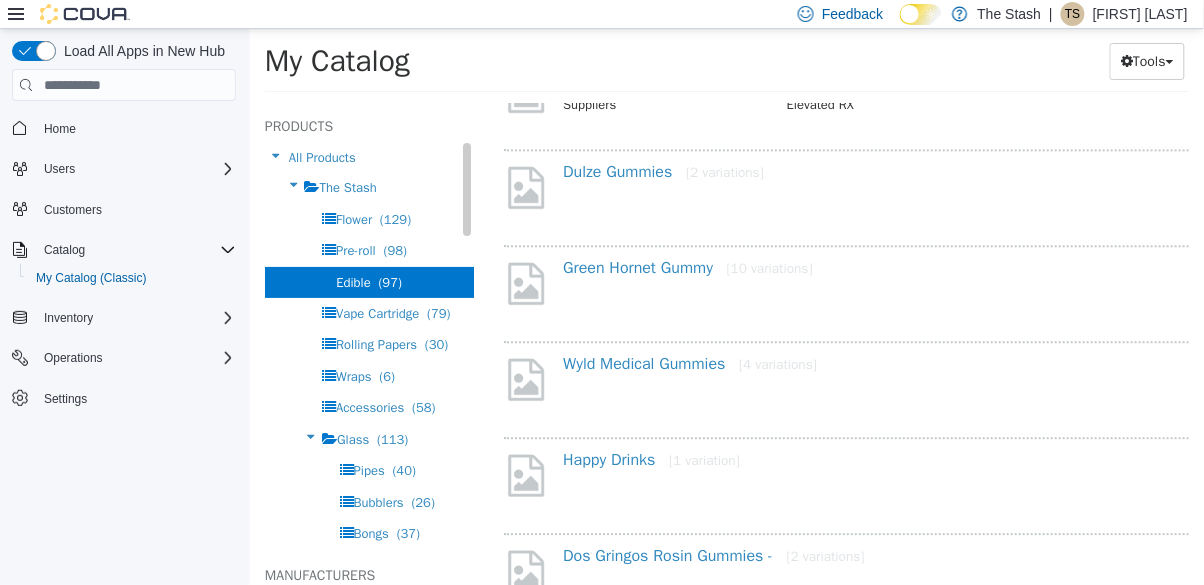 scroll, scrollTop: 1021, scrollLeft: 0, axis: vertical 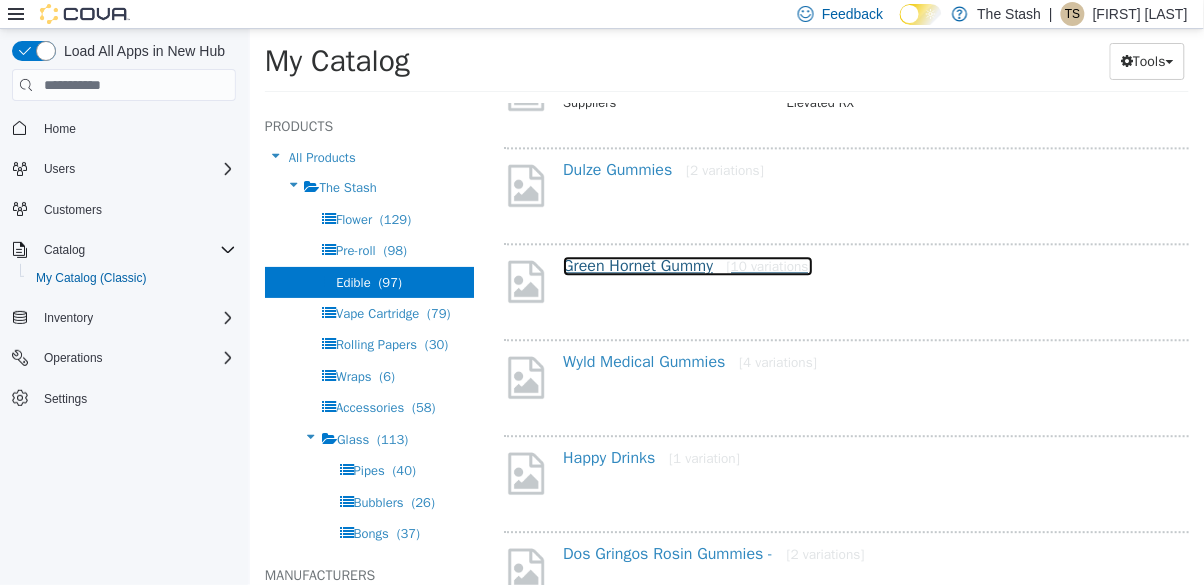 click on "Green Hornet Gummy
[10 variations]" at bounding box center [687, 266] 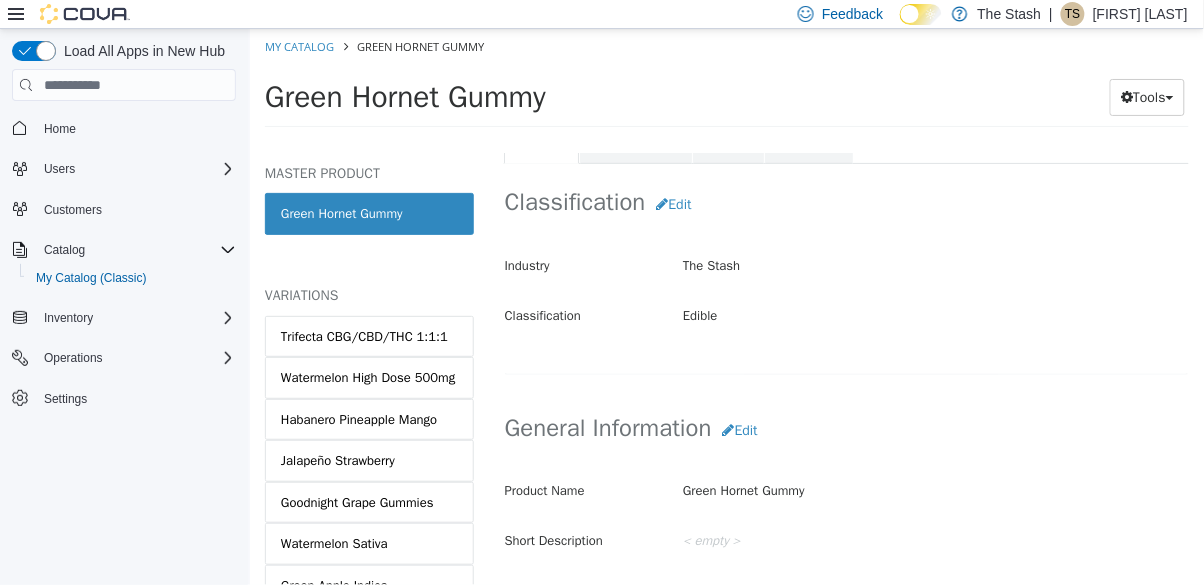 scroll, scrollTop: 0, scrollLeft: 0, axis: both 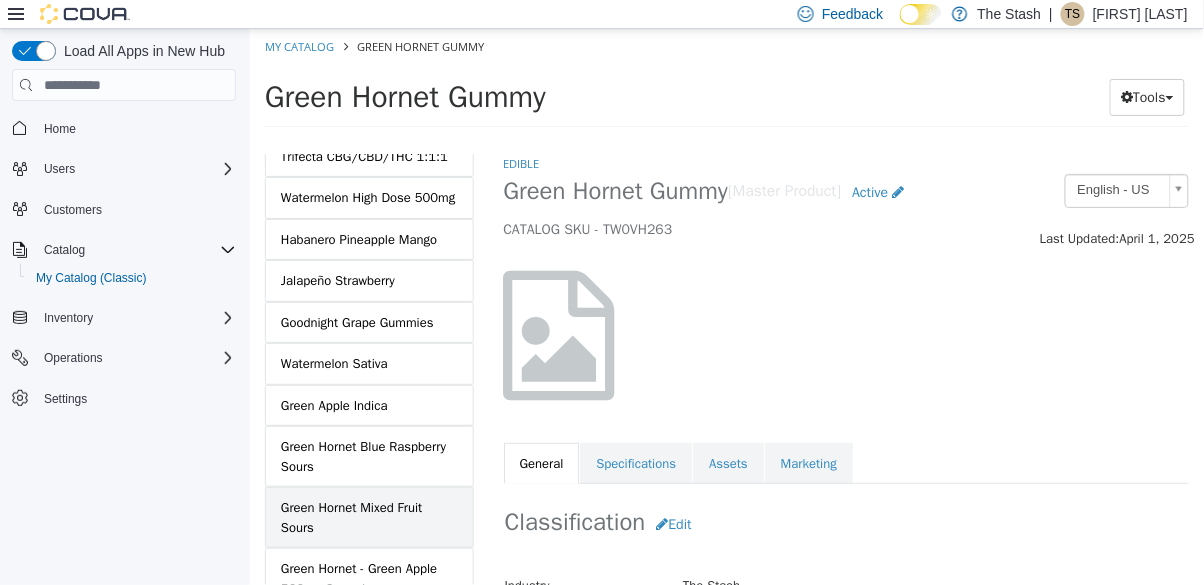 click on "Green Hornet Mixed Fruit Sours" at bounding box center [368, 517] 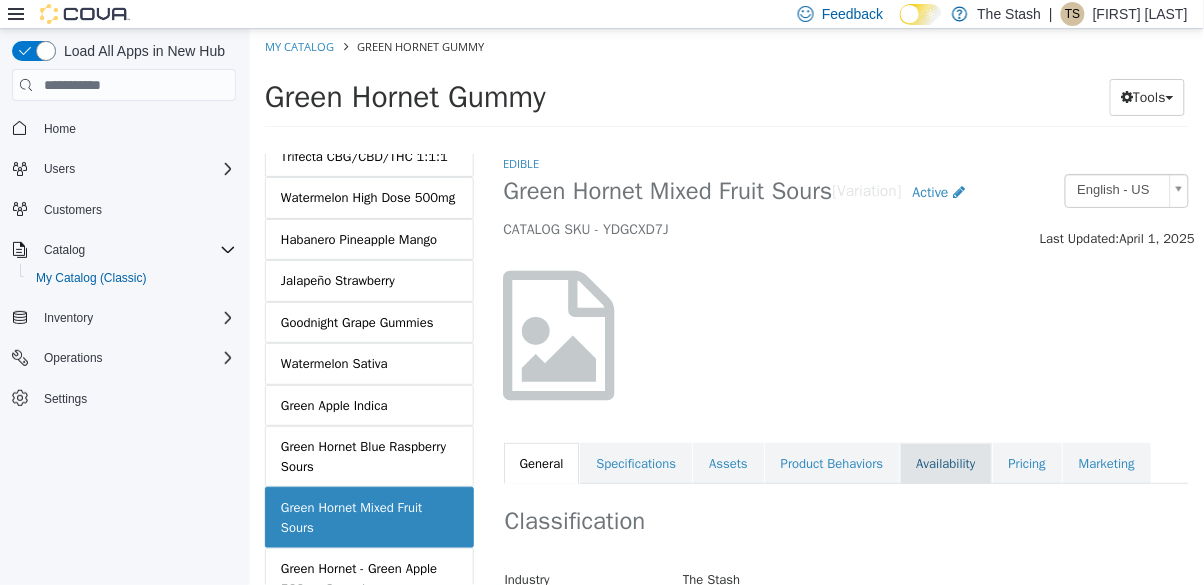 click on "Availability" at bounding box center (944, 464) 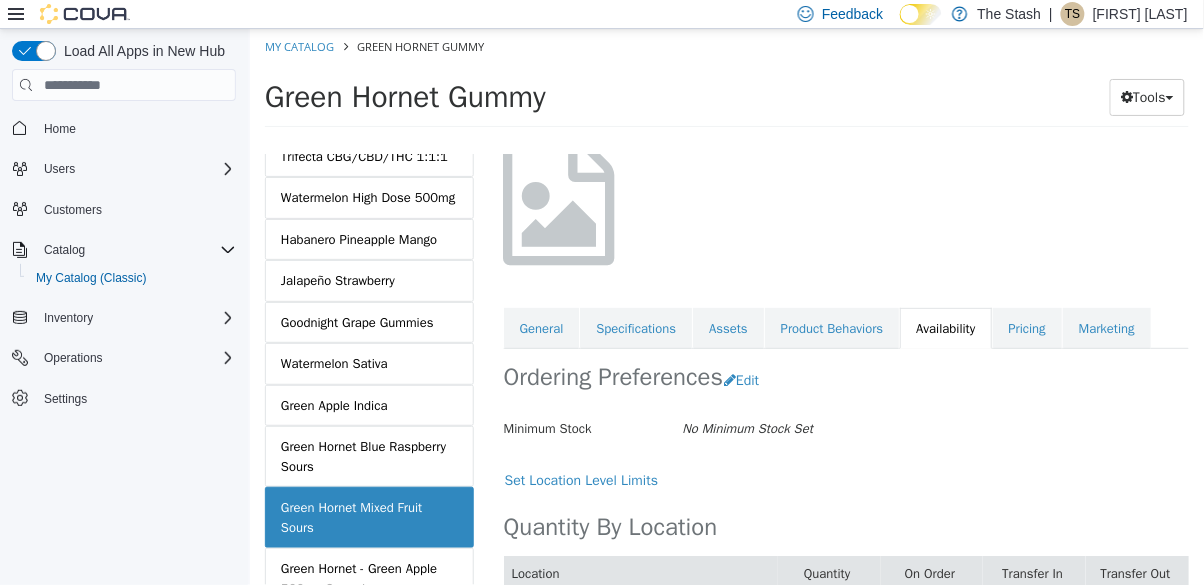 scroll, scrollTop: 179, scrollLeft: 0, axis: vertical 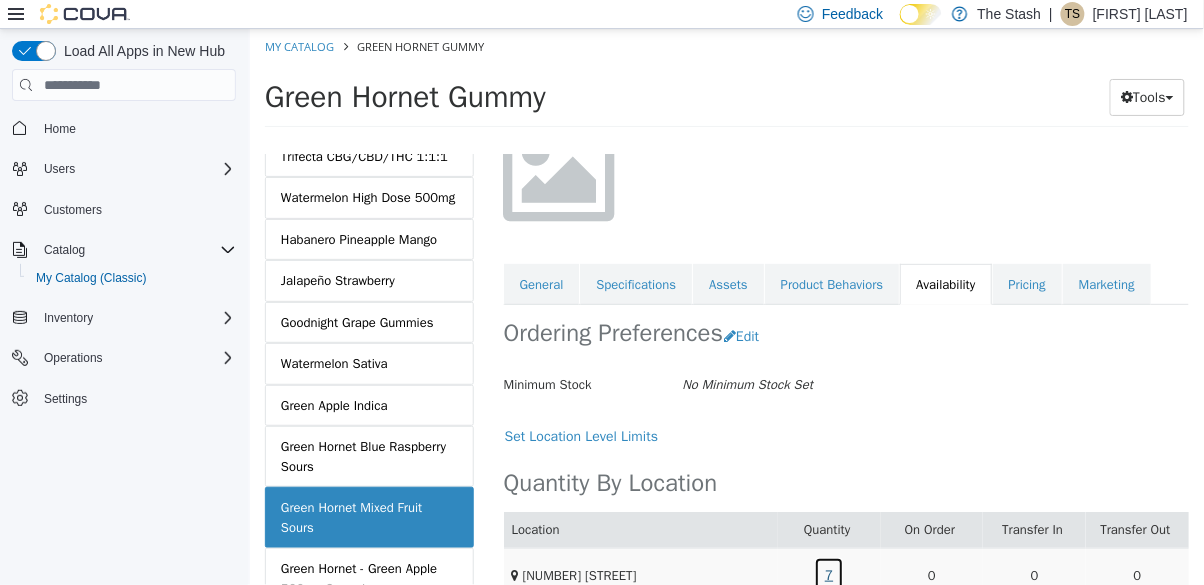 click on "7" at bounding box center (828, 575) 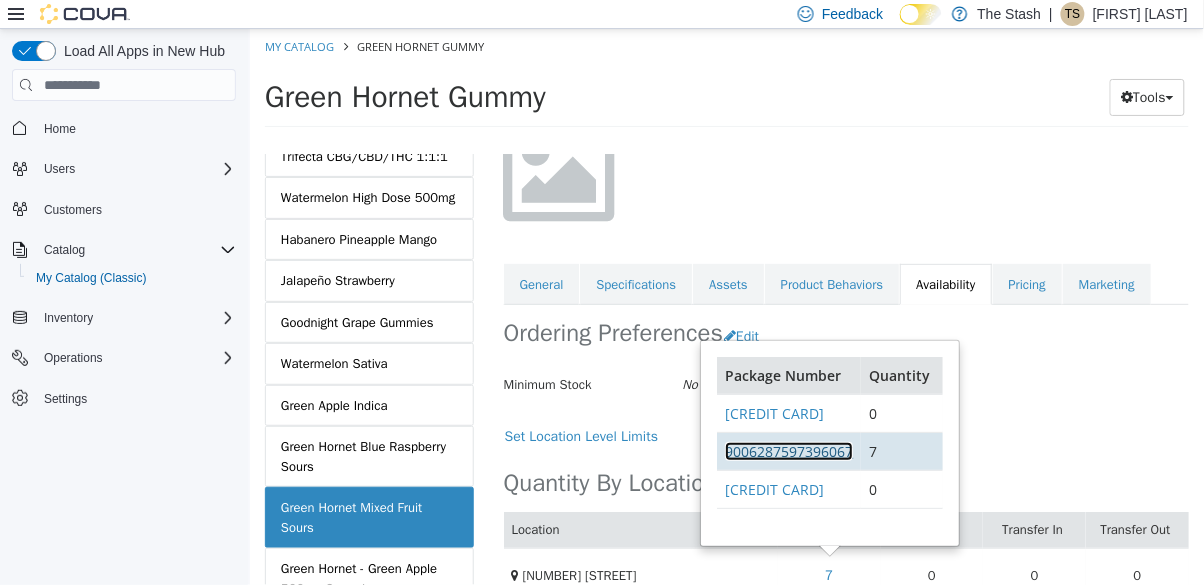 click on "9006287597396067" at bounding box center (788, 451) 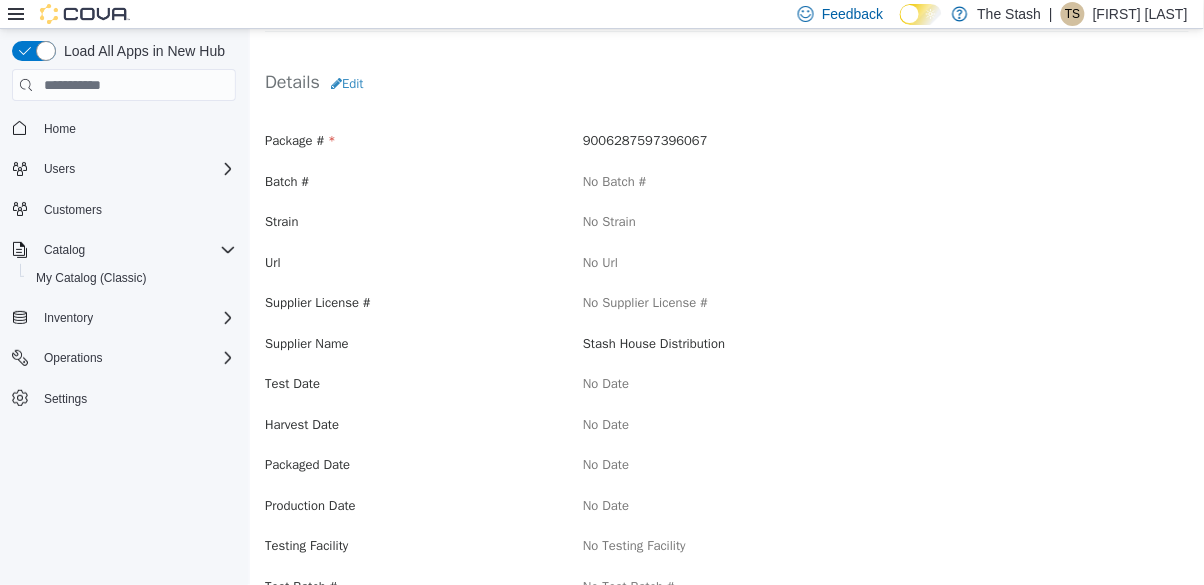 scroll, scrollTop: 149, scrollLeft: 0, axis: vertical 